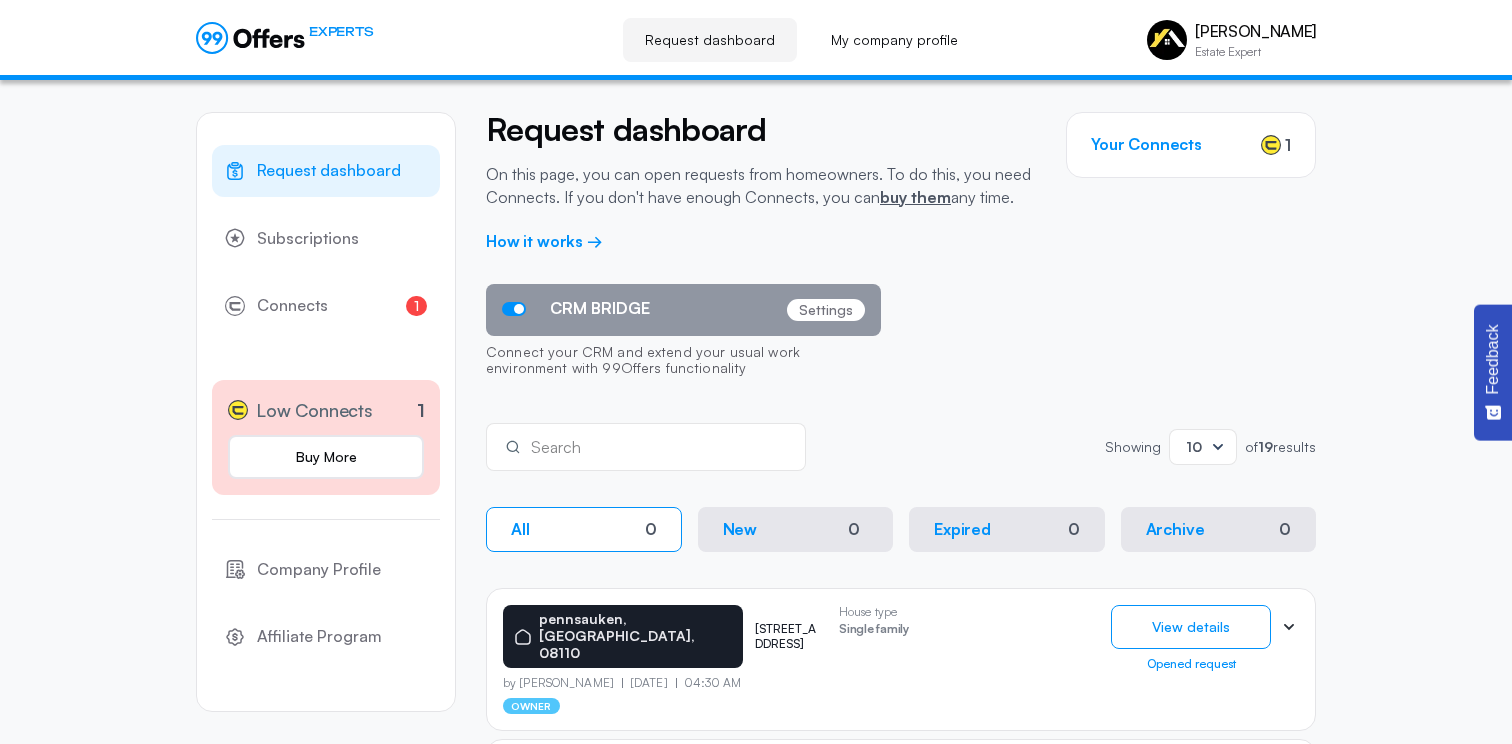 scroll, scrollTop: 0, scrollLeft: 0, axis: both 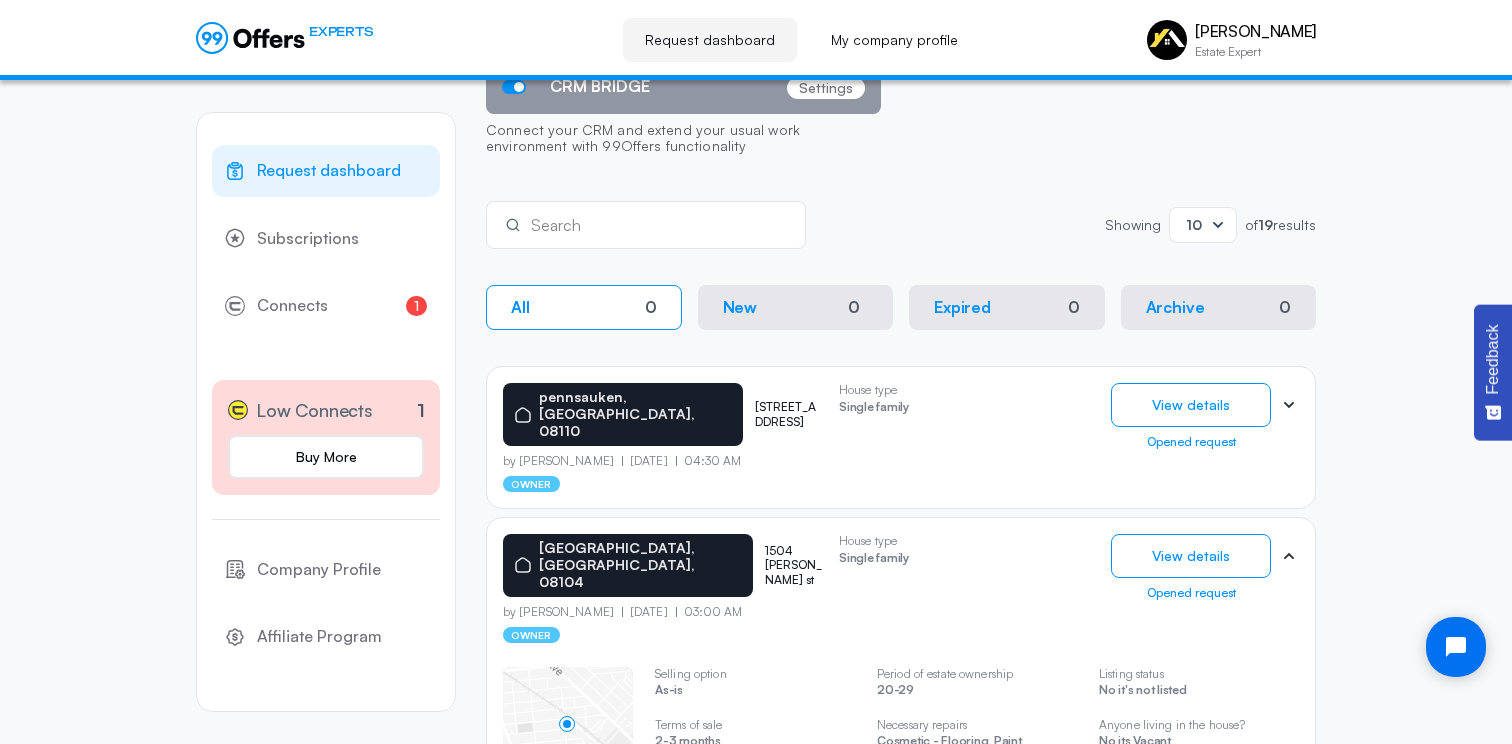 click on "Opened request" 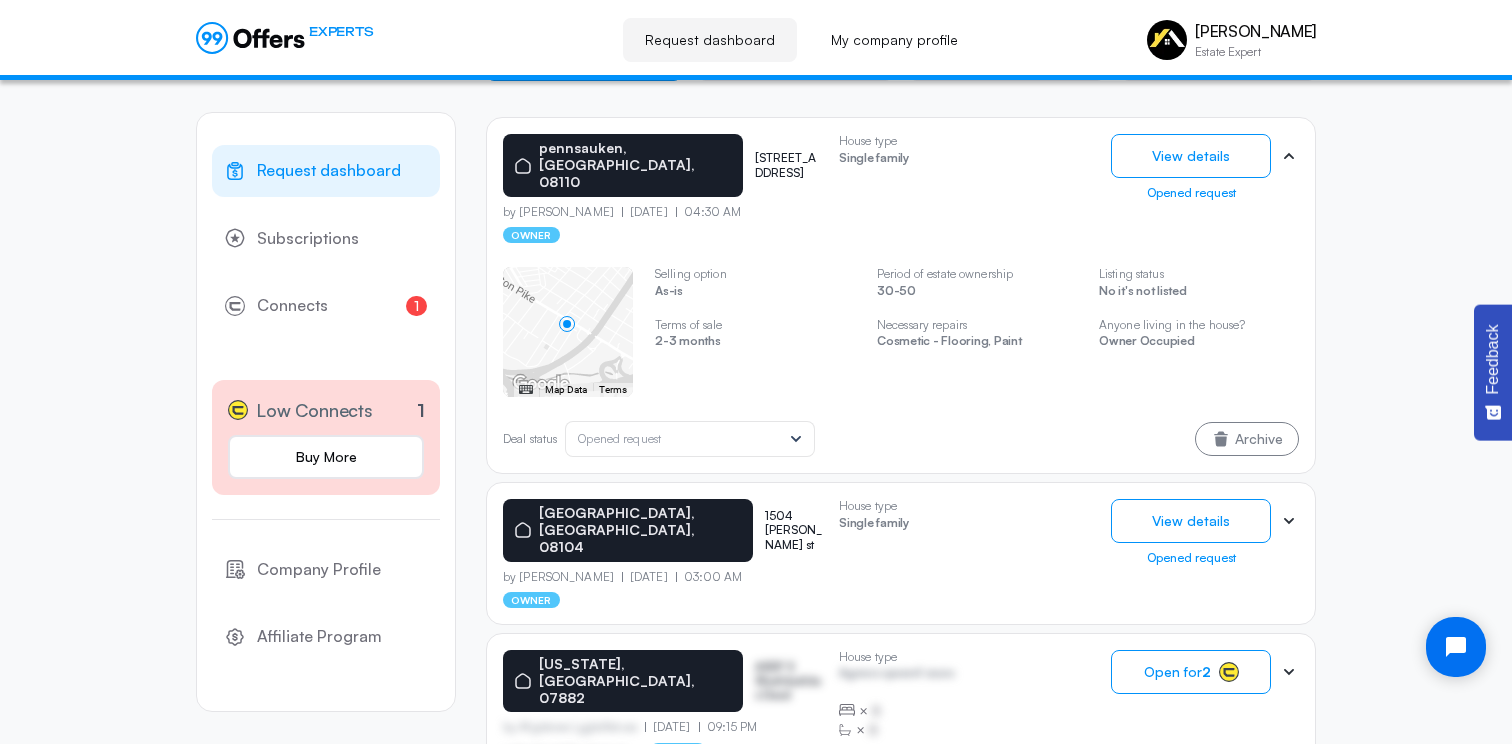 scroll, scrollTop: 472, scrollLeft: 0, axis: vertical 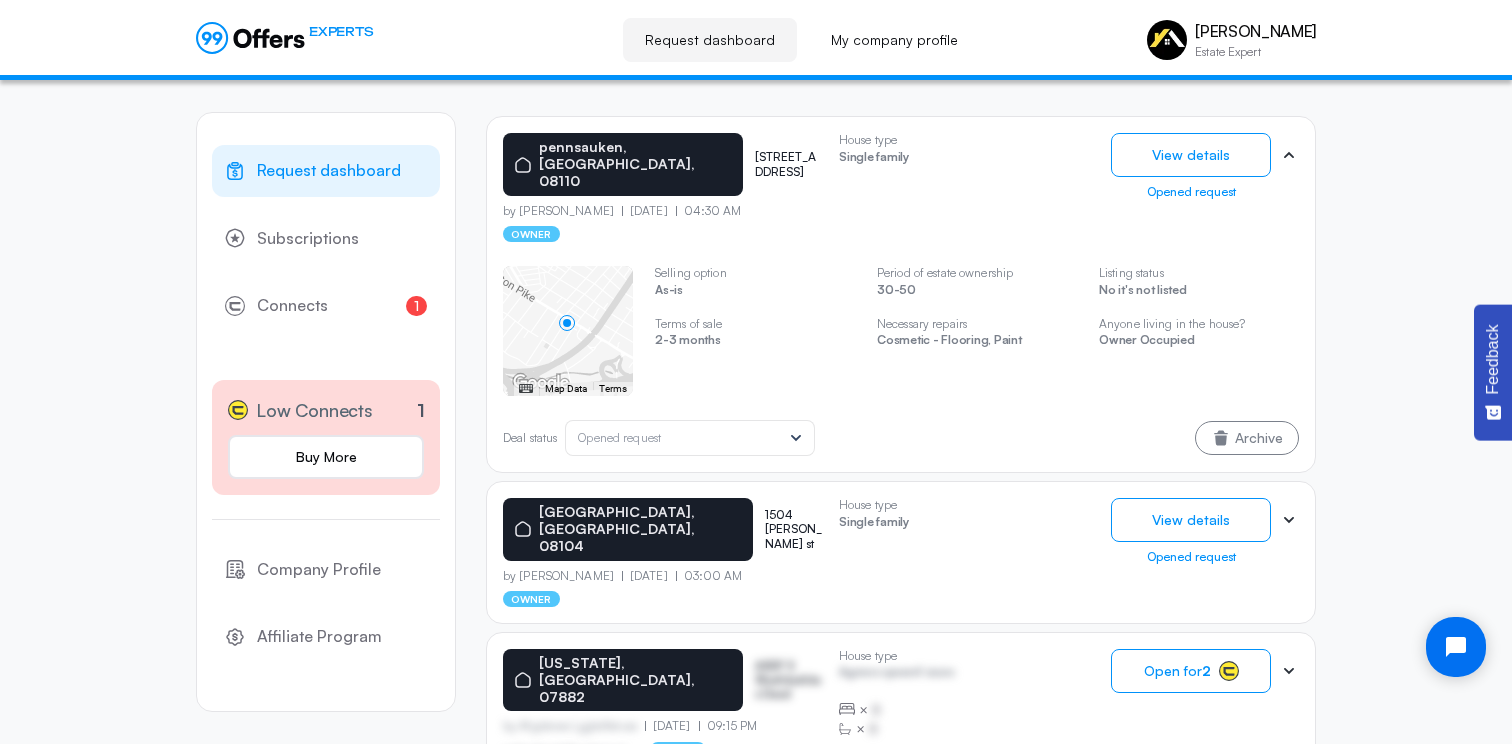 click on "Opened request" 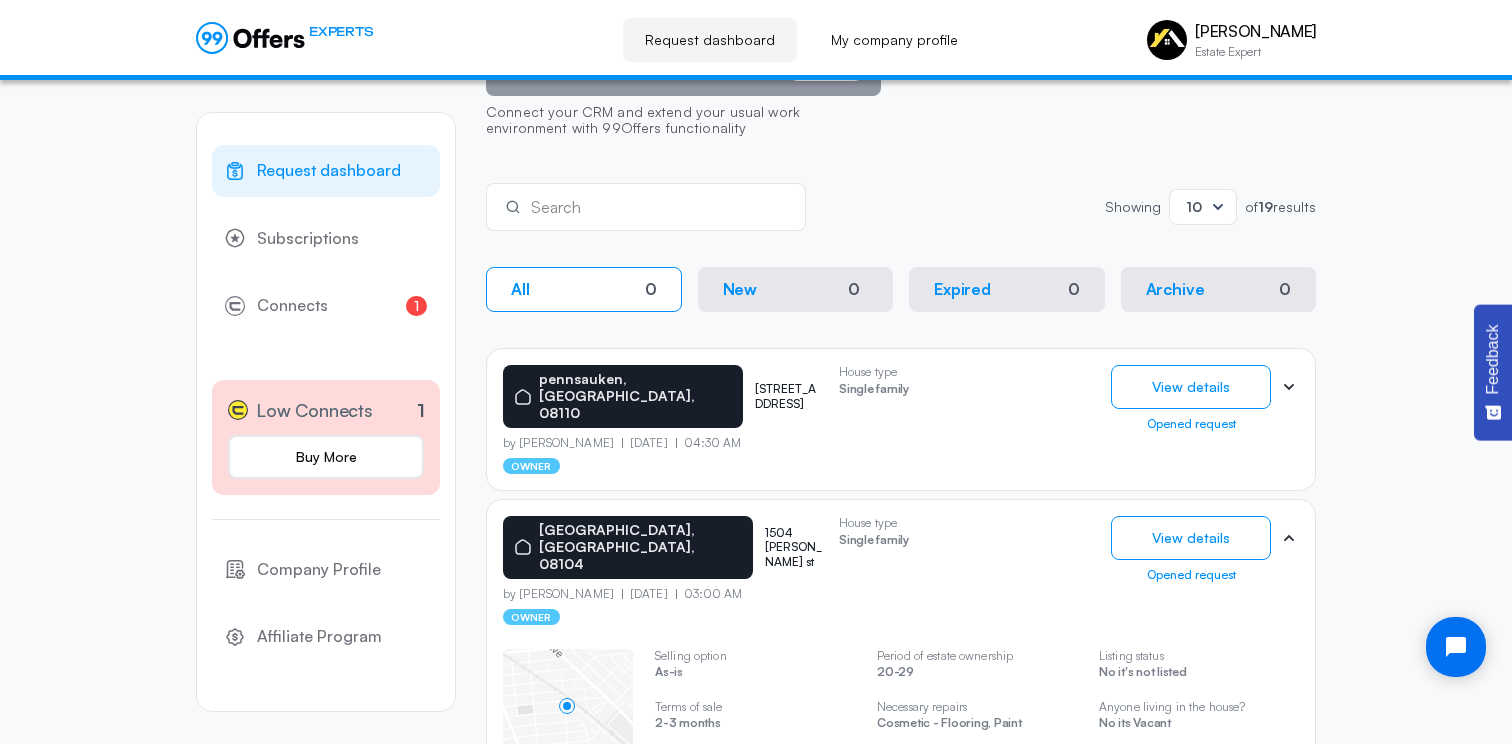 scroll, scrollTop: 237, scrollLeft: 0, axis: vertical 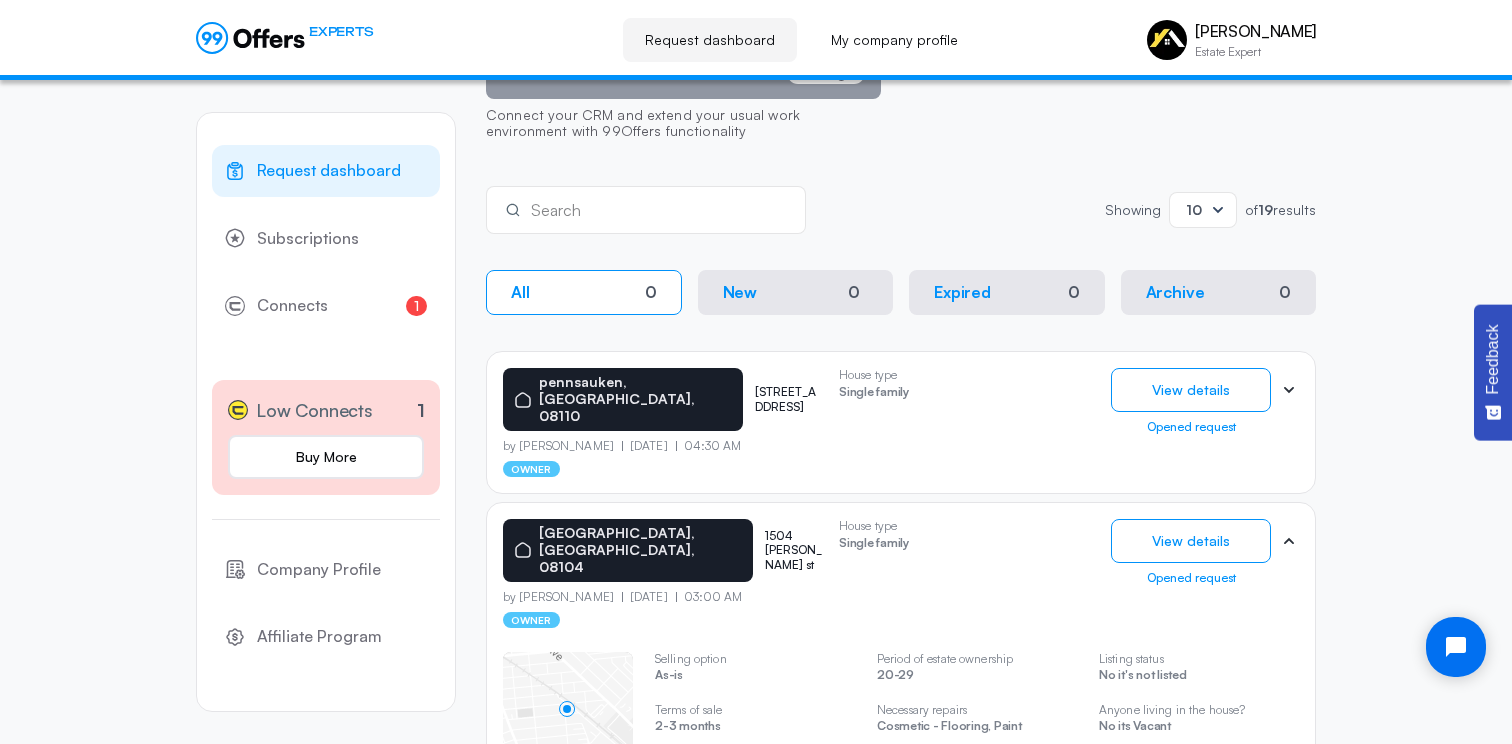 click on "by [PERSON_NAME]  [DATE] 04:30 AM" 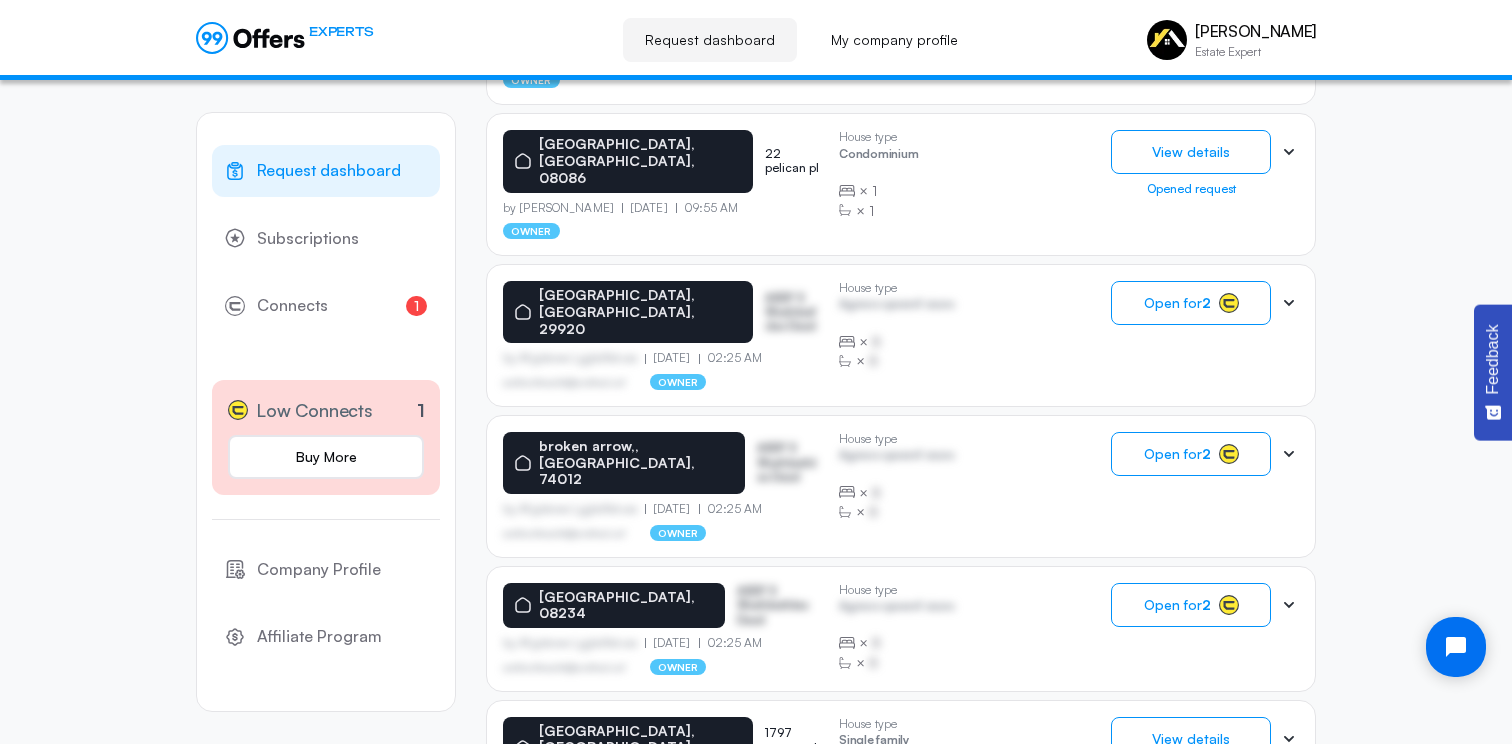 scroll, scrollTop: 1447, scrollLeft: 0, axis: vertical 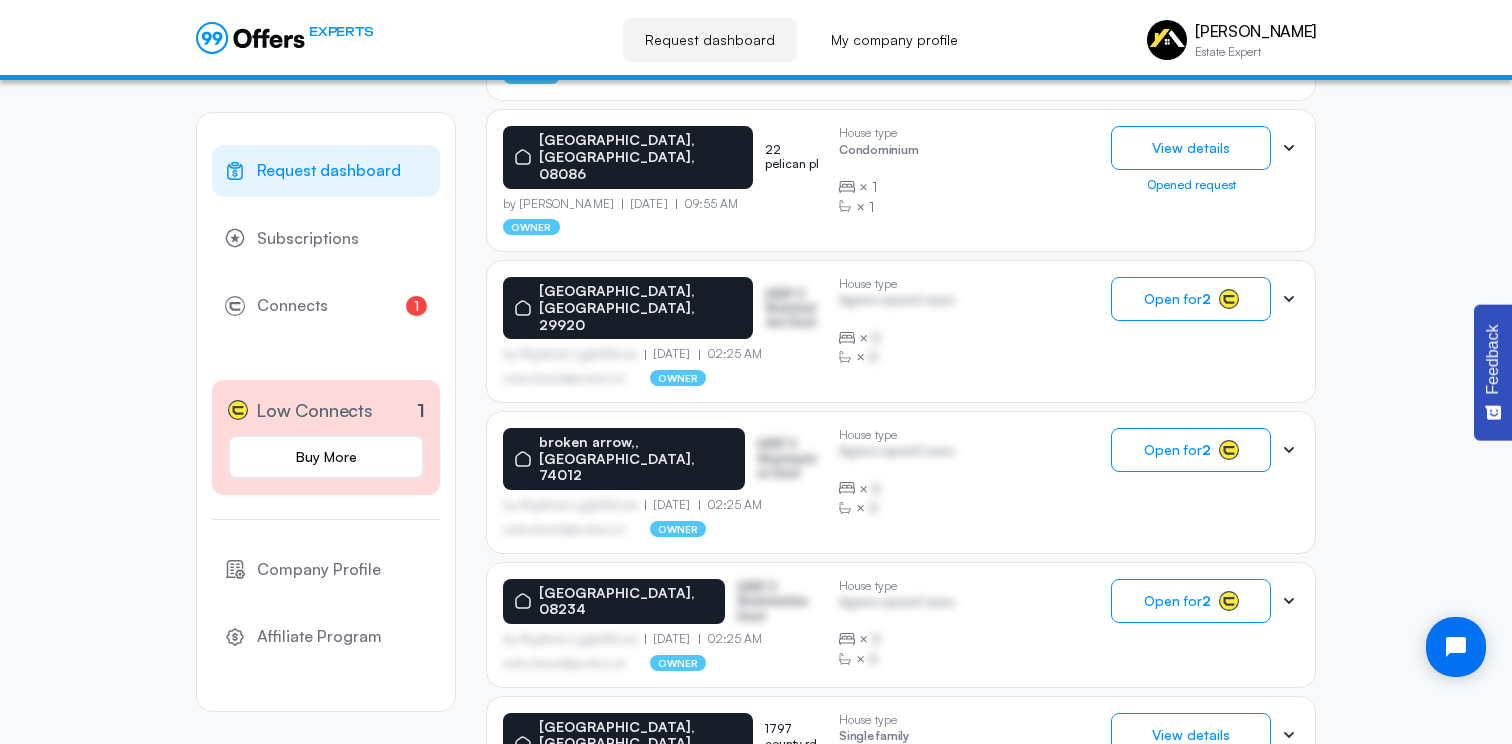 click on "2" 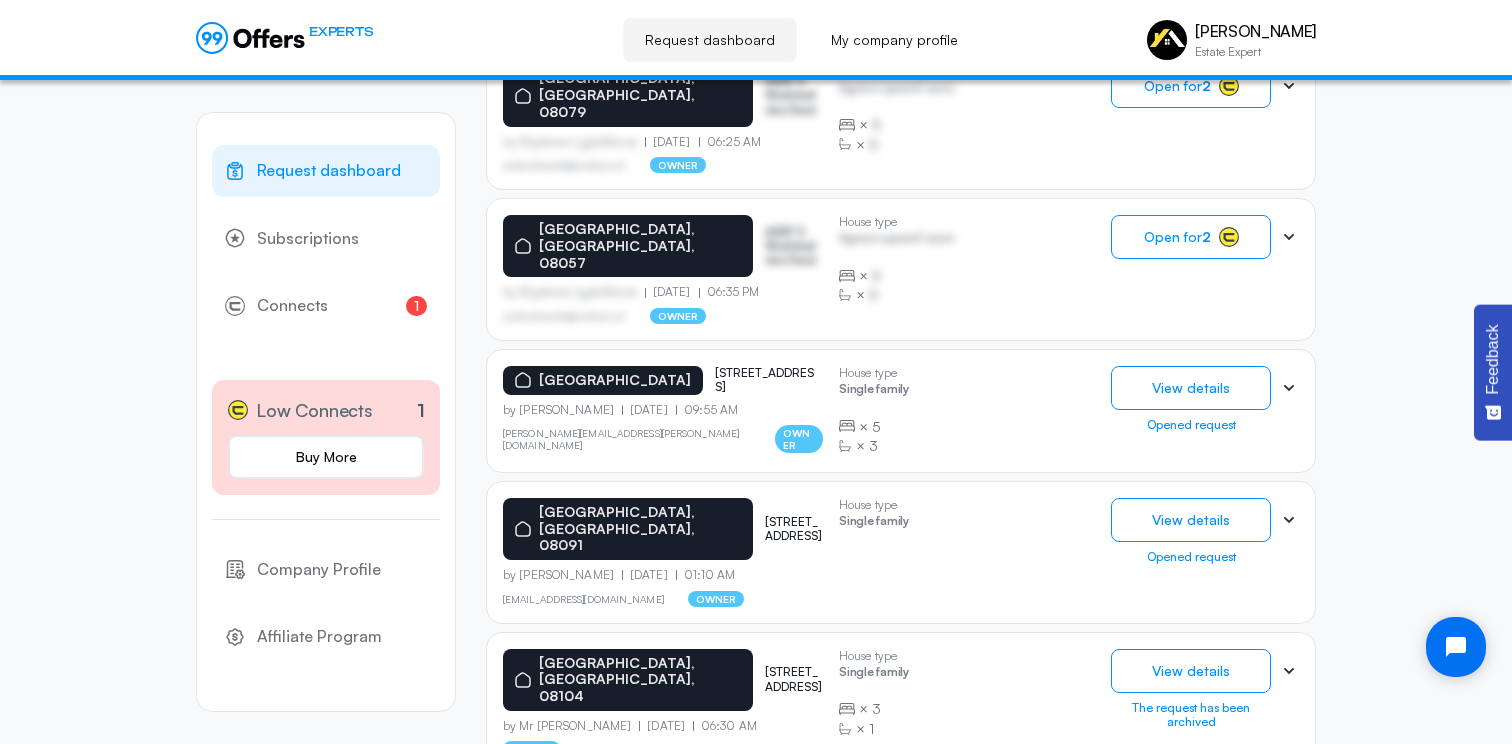 scroll, scrollTop: 806, scrollLeft: 0, axis: vertical 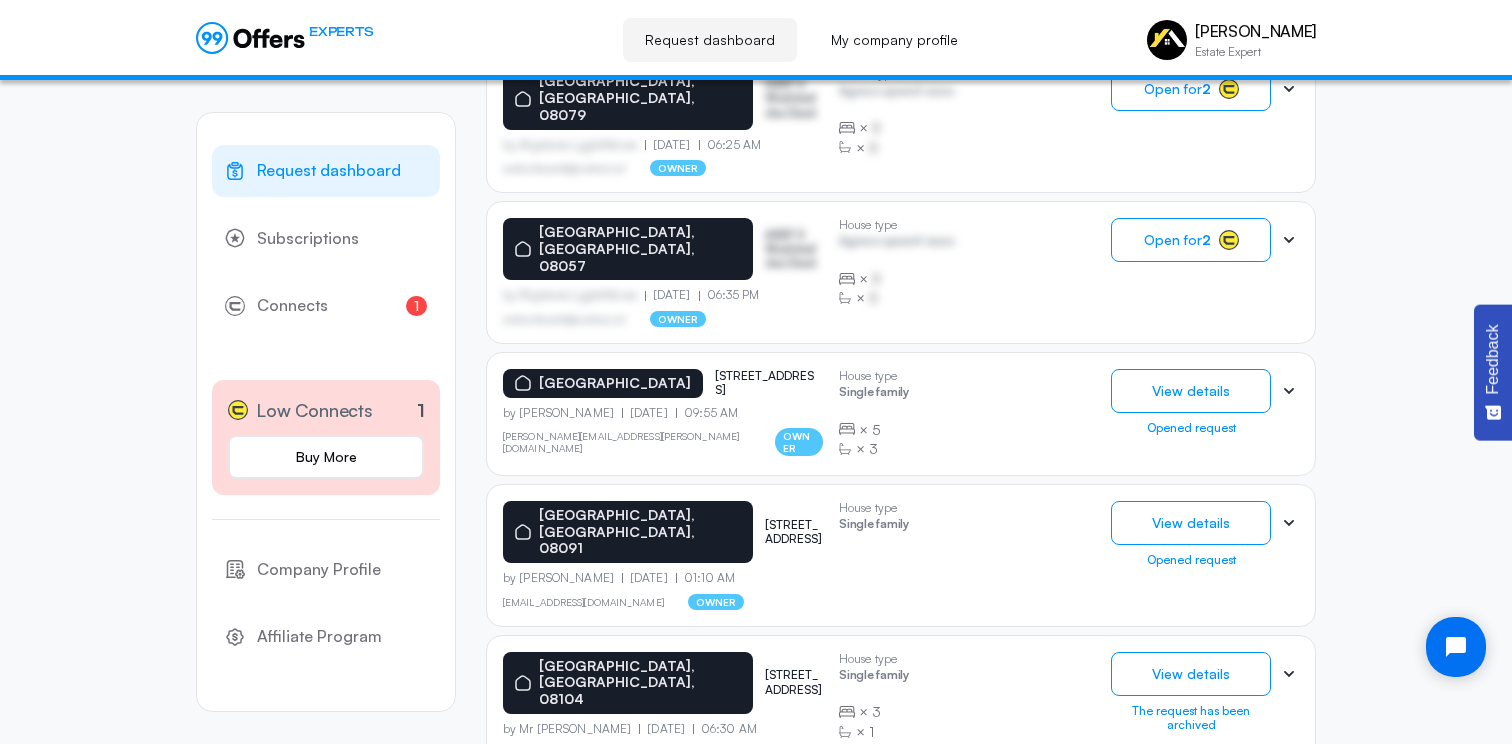 click 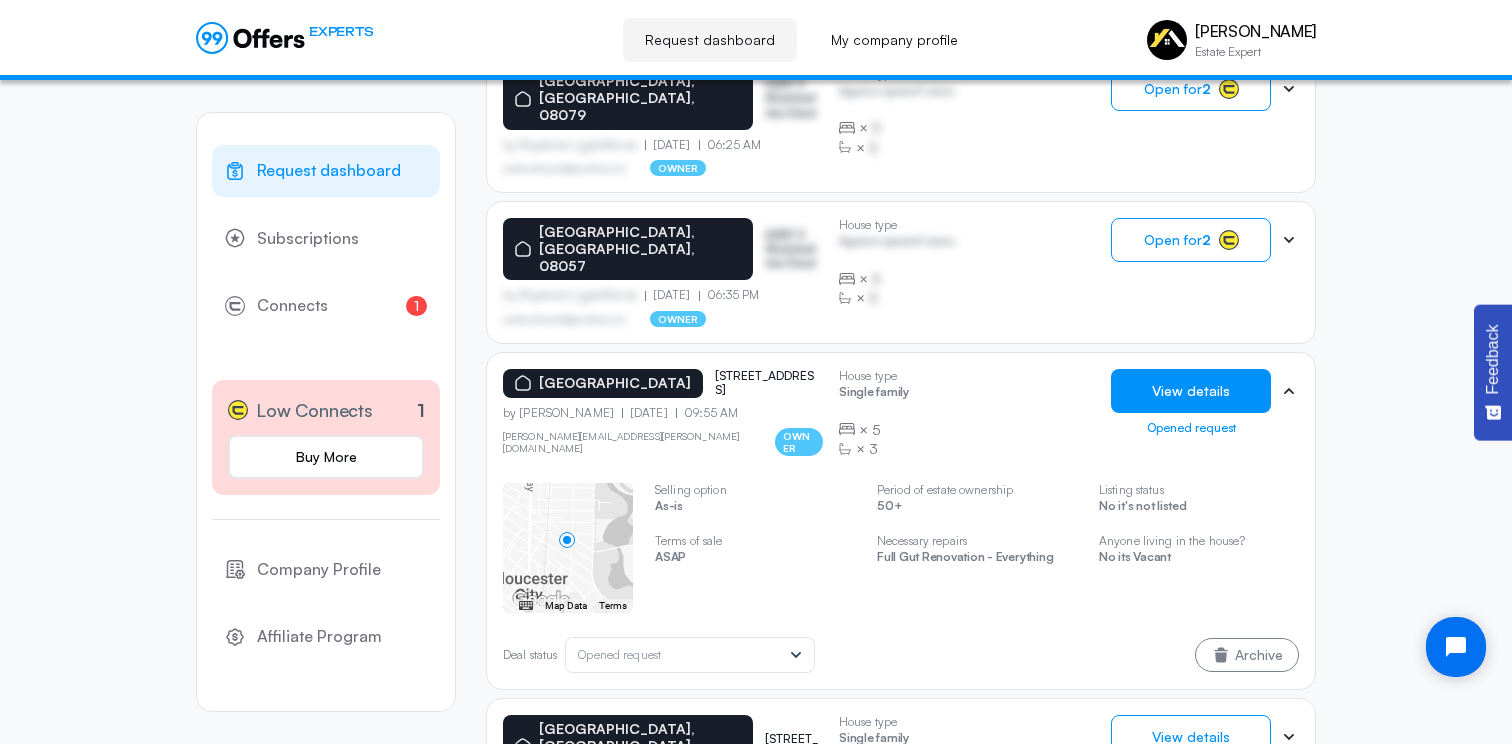 click on "View details" 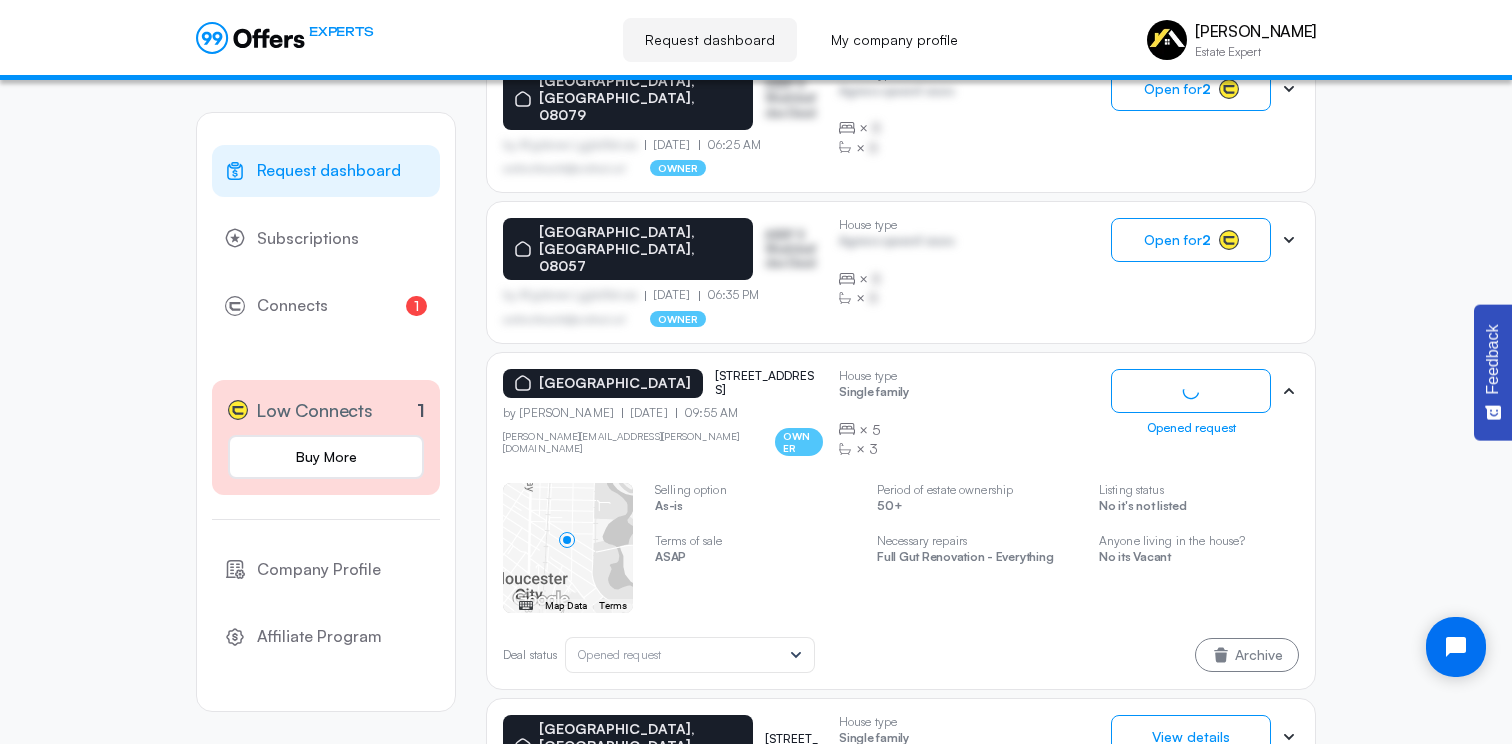 scroll, scrollTop: 0, scrollLeft: 0, axis: both 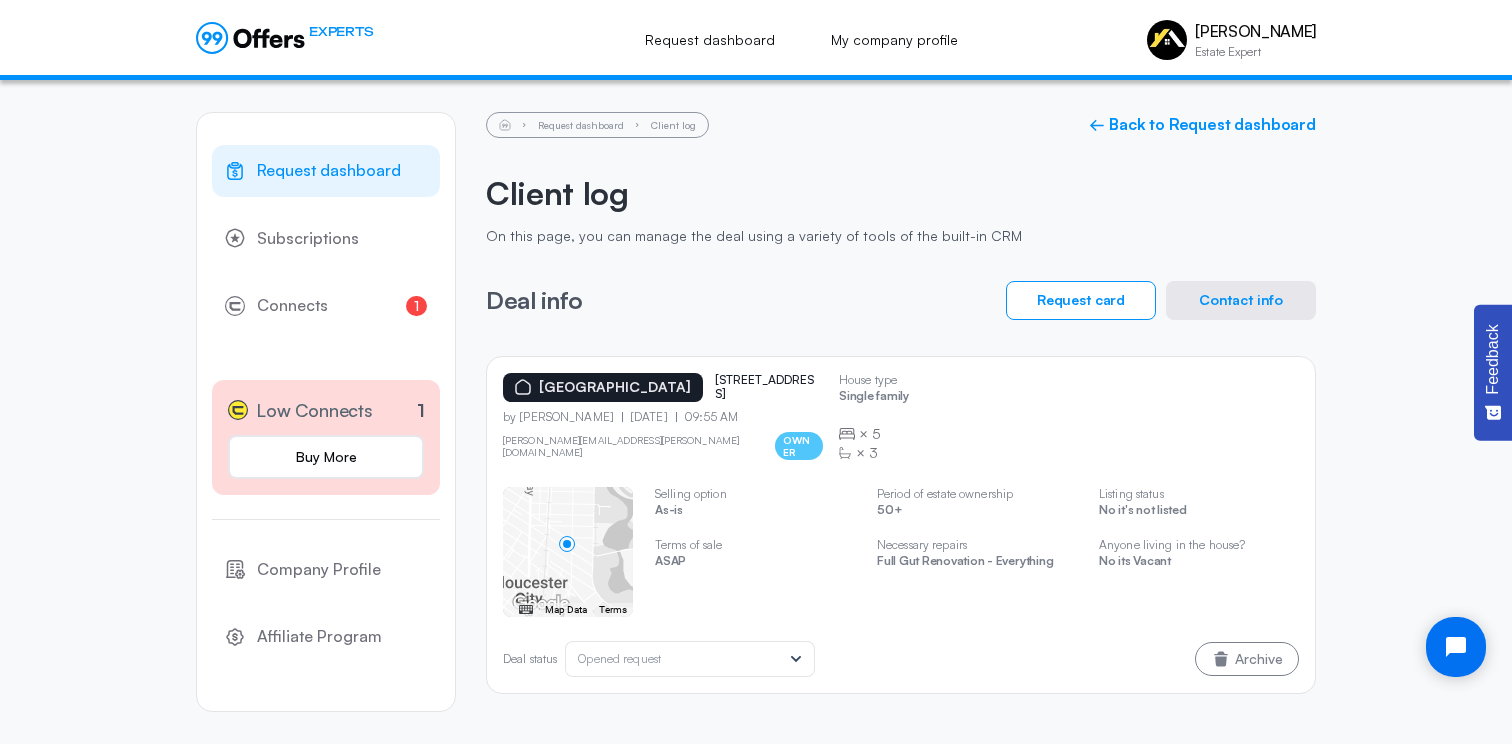 click on "Contact info" 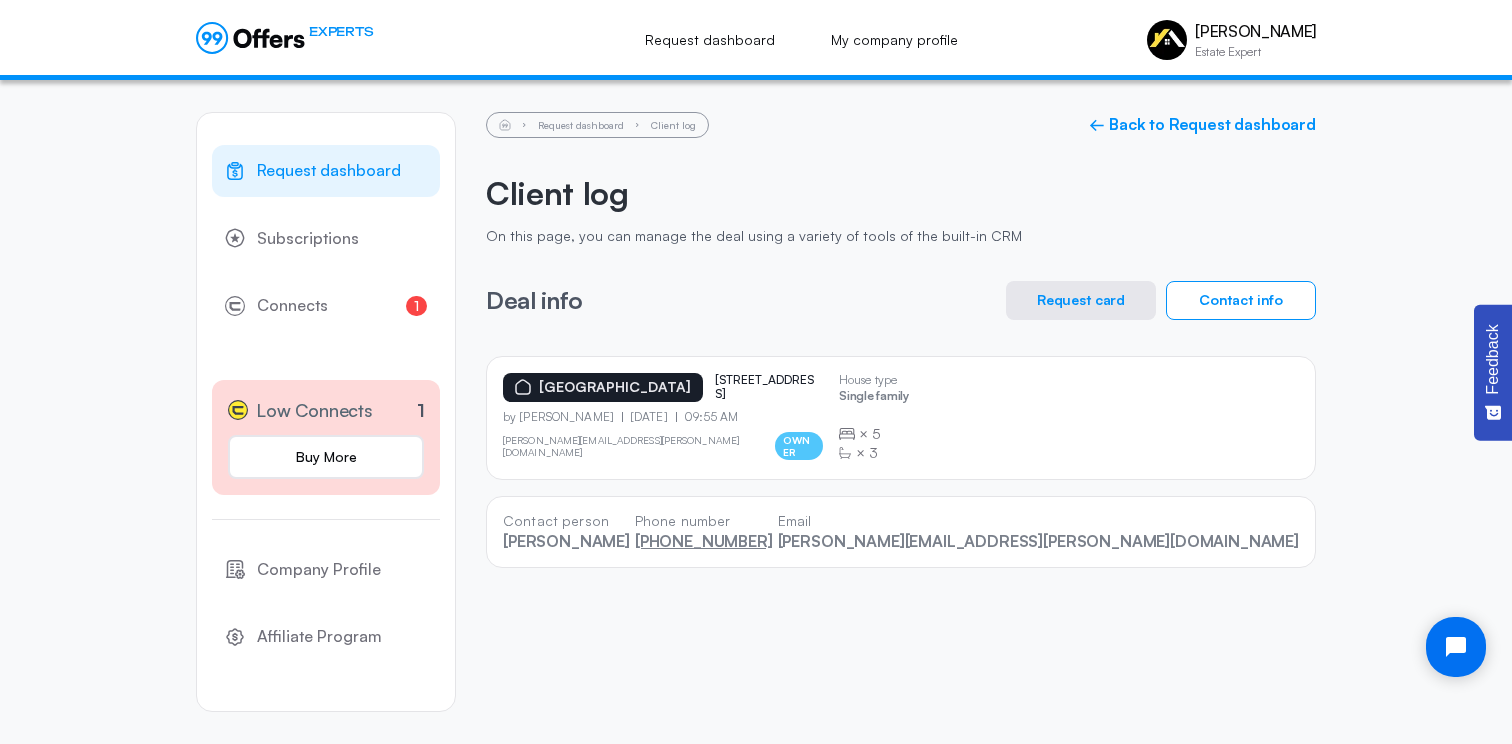 drag, startPoint x: 952, startPoint y: 539, endPoint x: 802, endPoint y: 543, distance: 150.05333 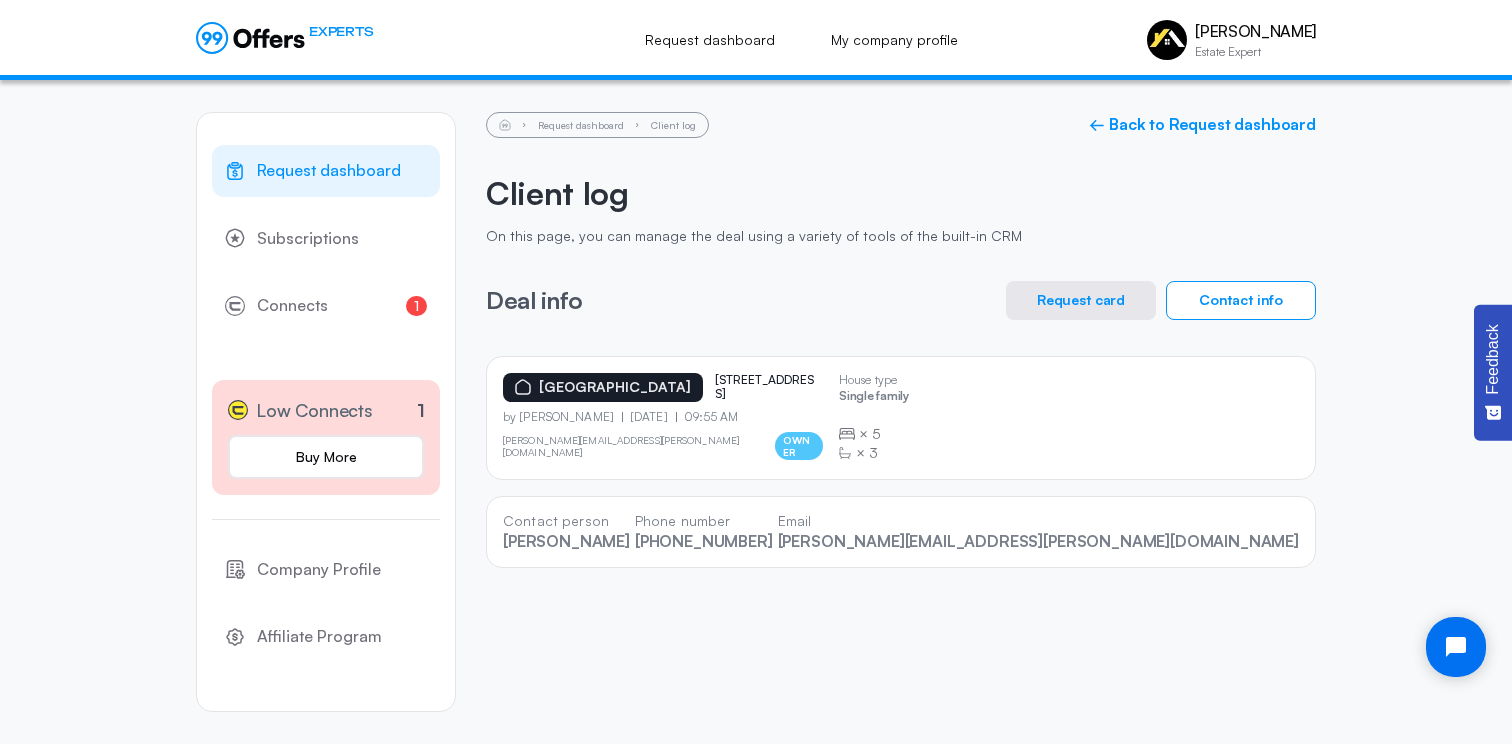 click on "Request dashboard Client log ← Back to Request dashboard Client log On this page, you can manage the deal using a variety of tools of the built-in CRM Deal info Request card Contact info [GEOGRAPHIC_DATA] 17 n brown st  by [PERSON_NAME]  [DATE] 09:55 AM [PERSON_NAME][EMAIL_ADDRESS][PERSON_NAME][DOMAIN_NAME] owner House type Single family  ×  5  ×  3 Contact person [PERSON_NAME] Phone number [PHONE_NUMBER] Email [PERSON_NAME][EMAIL_ADDRESS][PERSON_NAME][DOMAIN_NAME]" 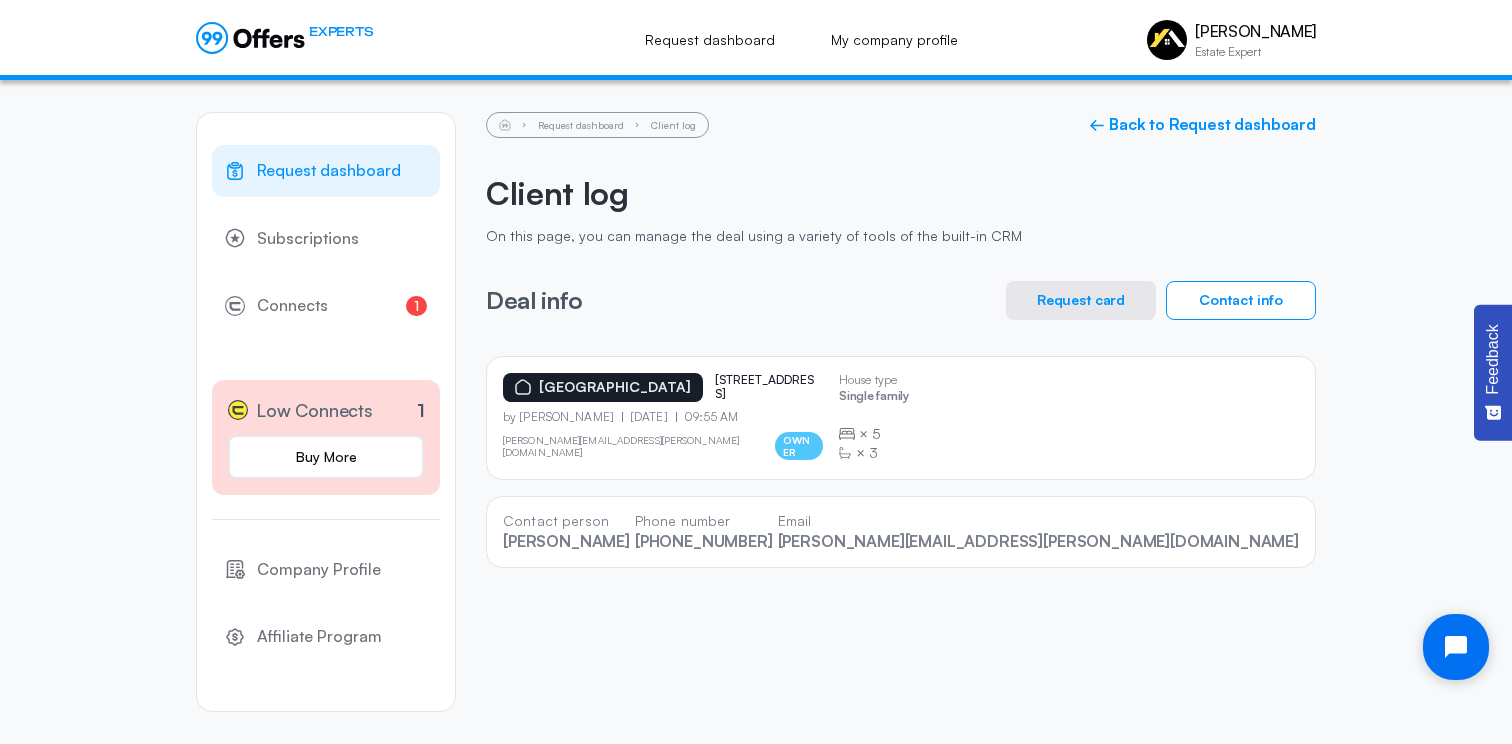 click 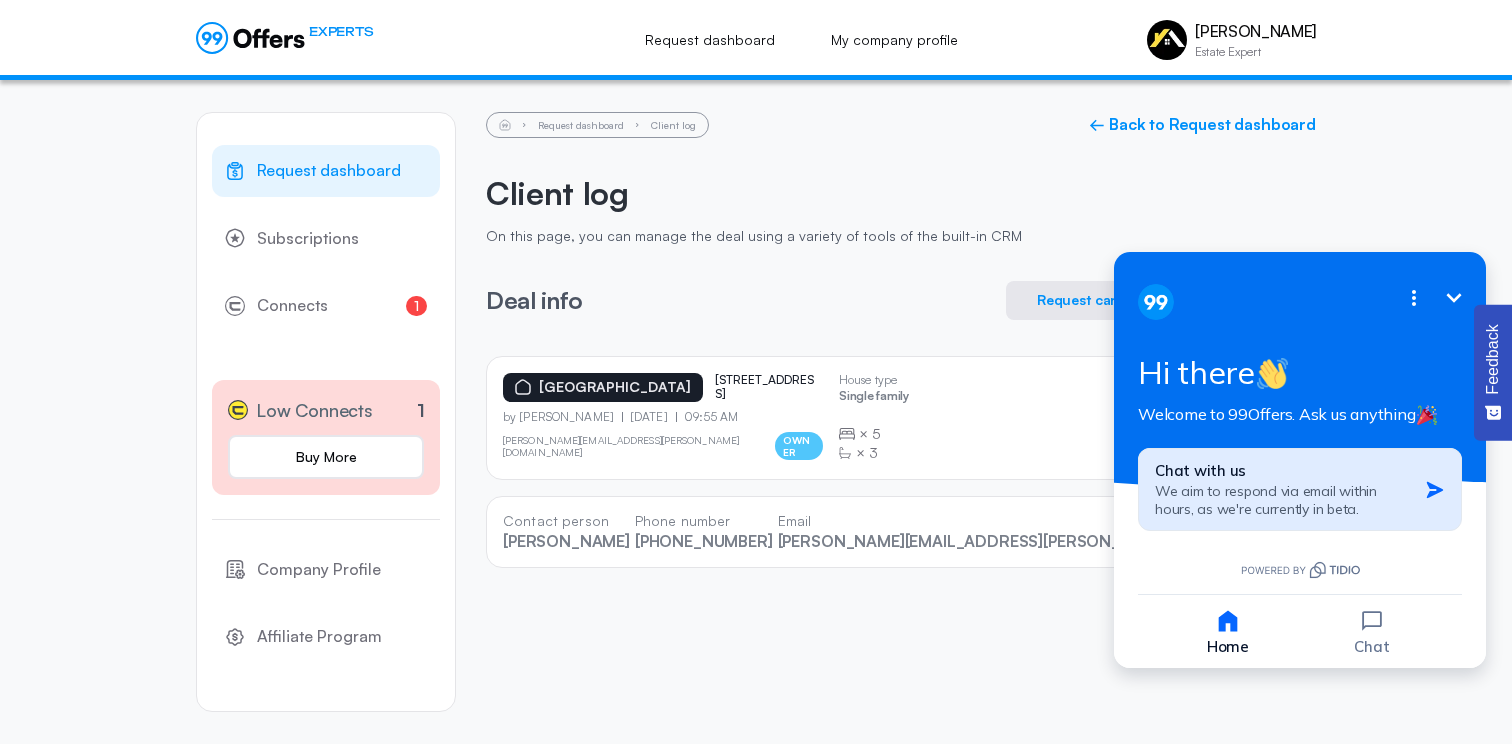 click 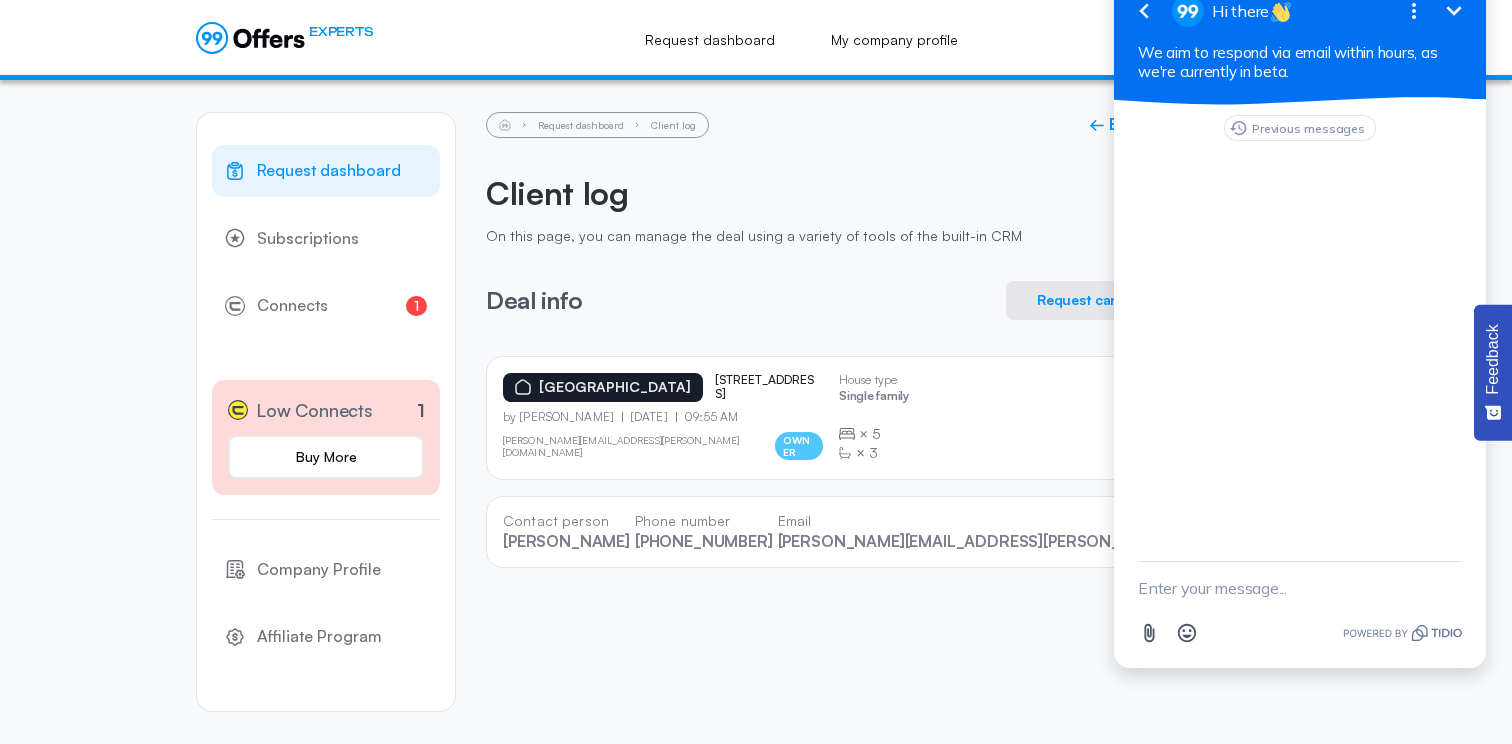 click at bounding box center [1300, 588] 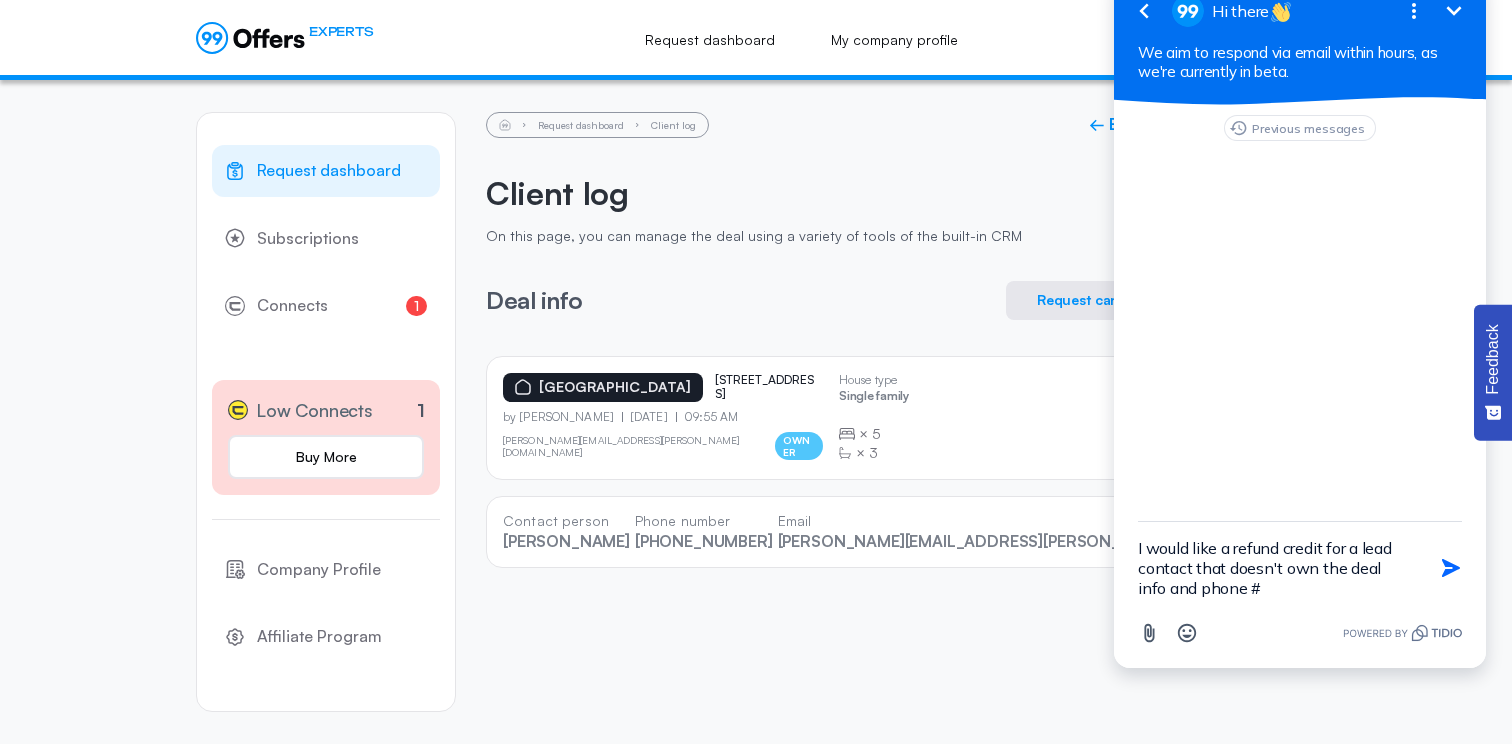 click on "I would like a refund credit for a lead contact that doesn't own the deal info and phone #" at bounding box center (1275, 568) 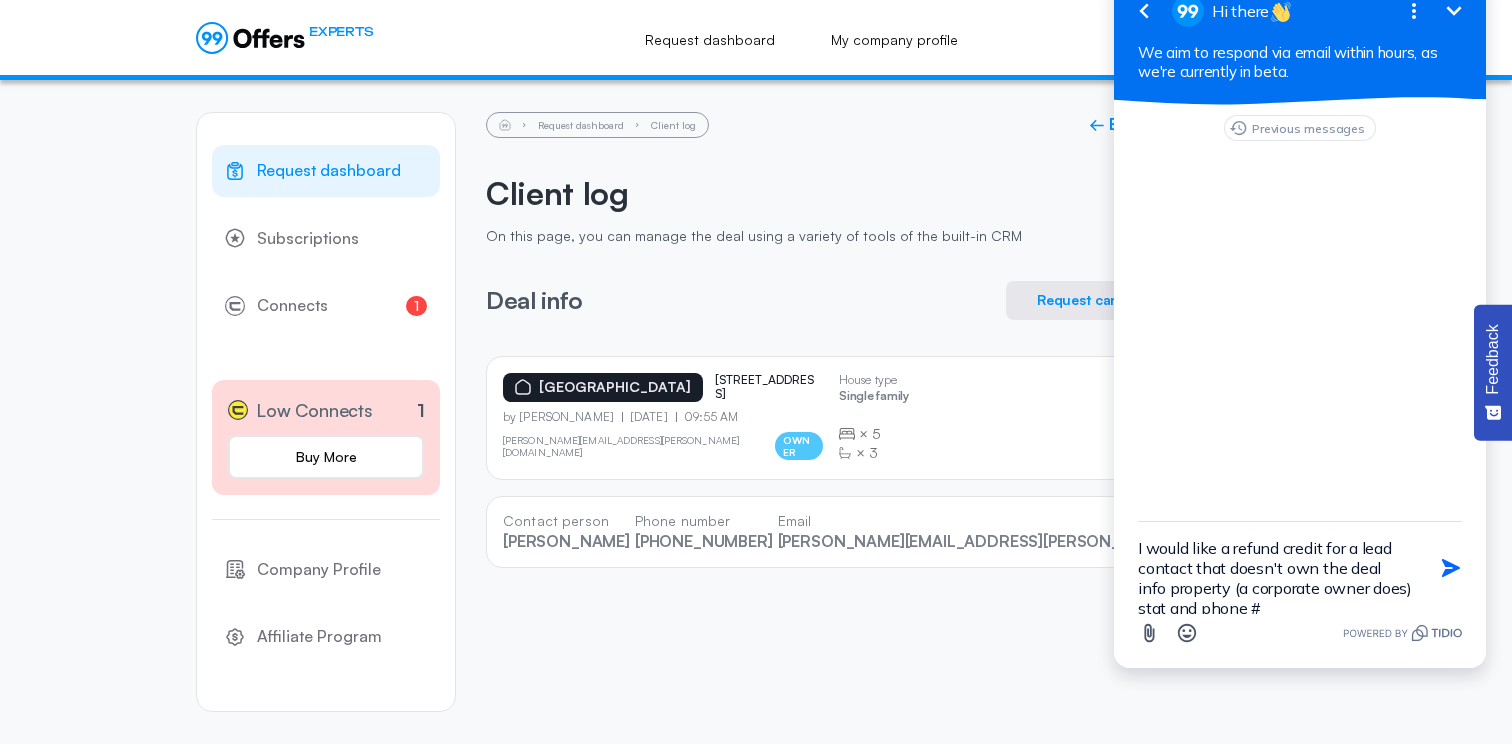 scroll, scrollTop: 4, scrollLeft: 0, axis: vertical 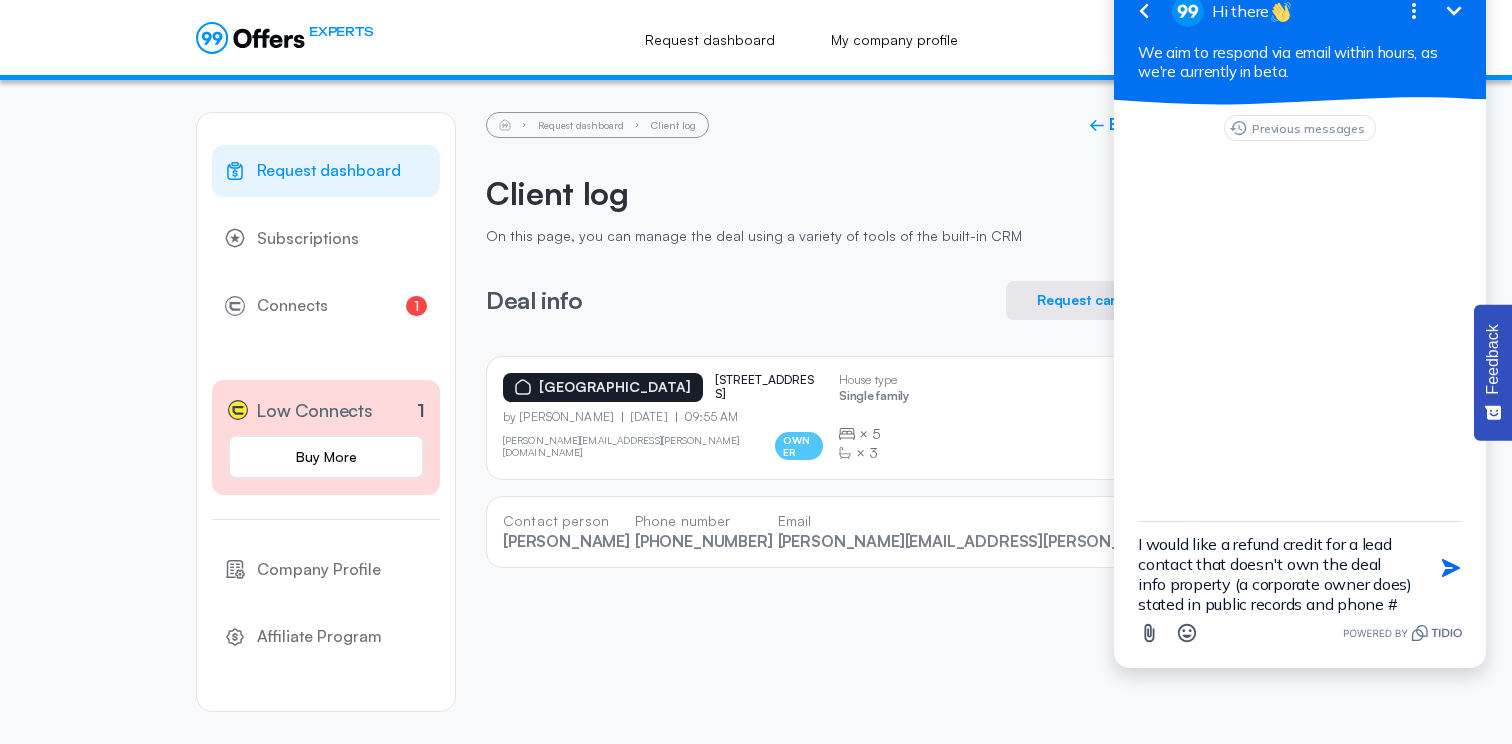 click on "I would like a refund credit for a lead contact that doesn't own the deal info property (a corporate owner does) stated in public records and phone #" at bounding box center (1275, 568) 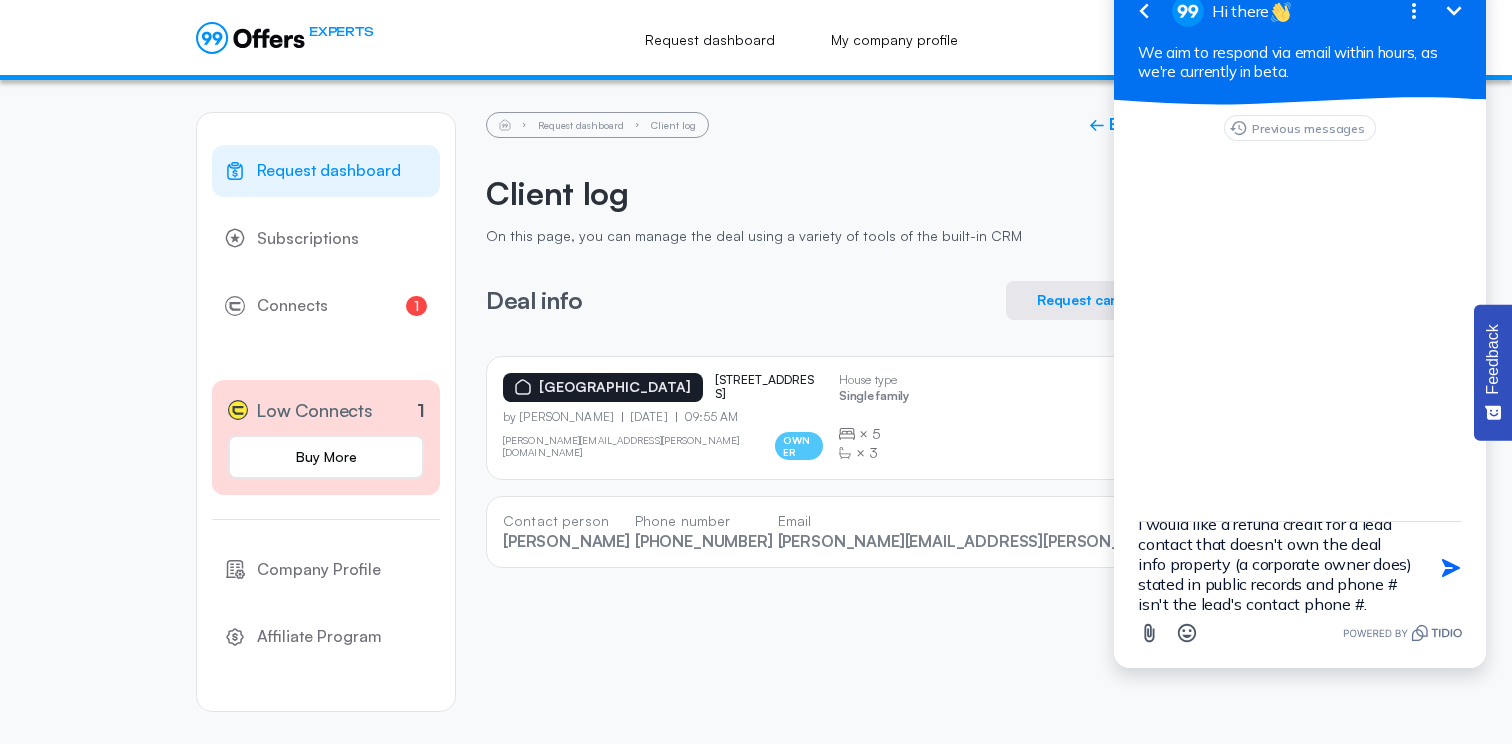 type on "I would like a refund credit for a lead contact that doesn't own the deal info property (a corporate owner does) stated in public records and phone # isn't the lead's contact phone #." 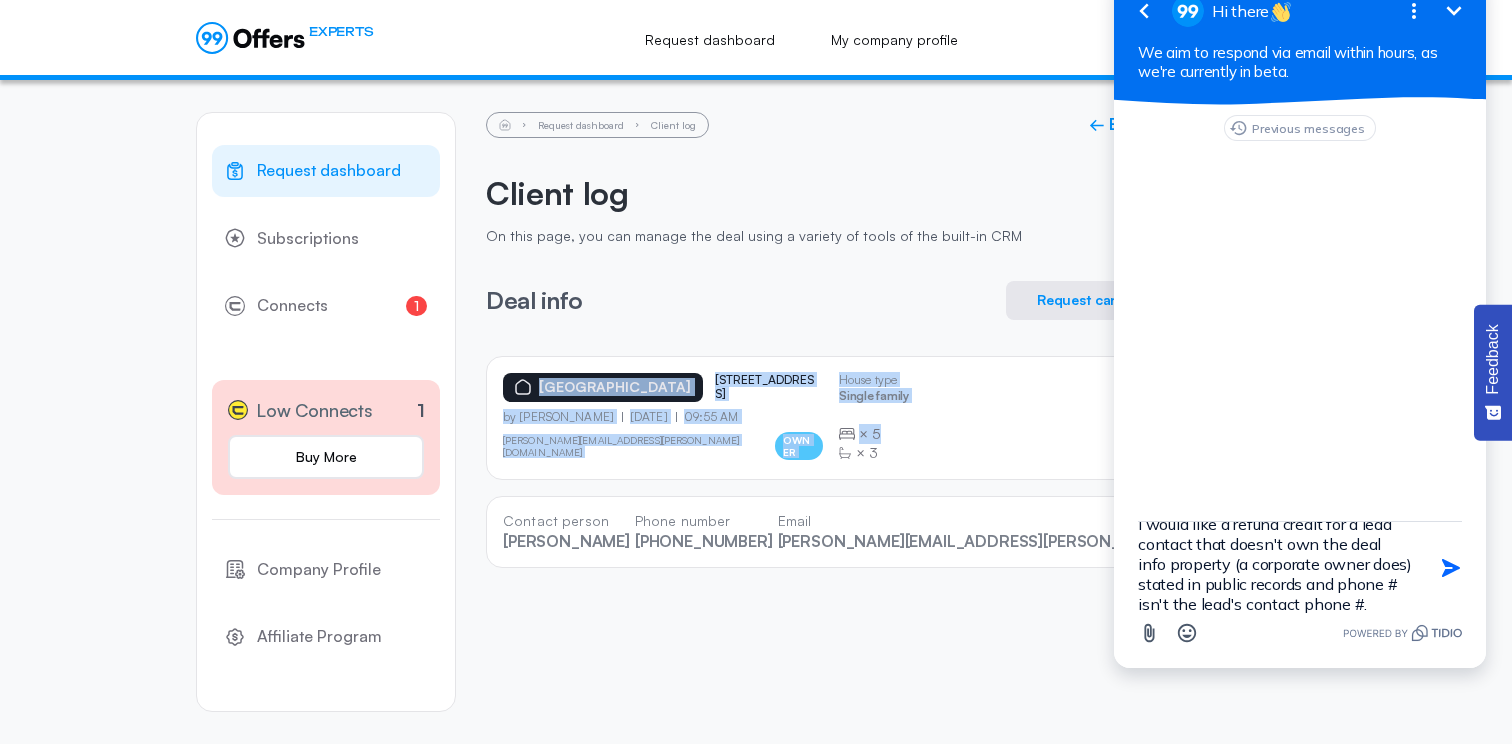 drag, startPoint x: 500, startPoint y: 378, endPoint x: 951, endPoint y: 434, distance: 454.4634 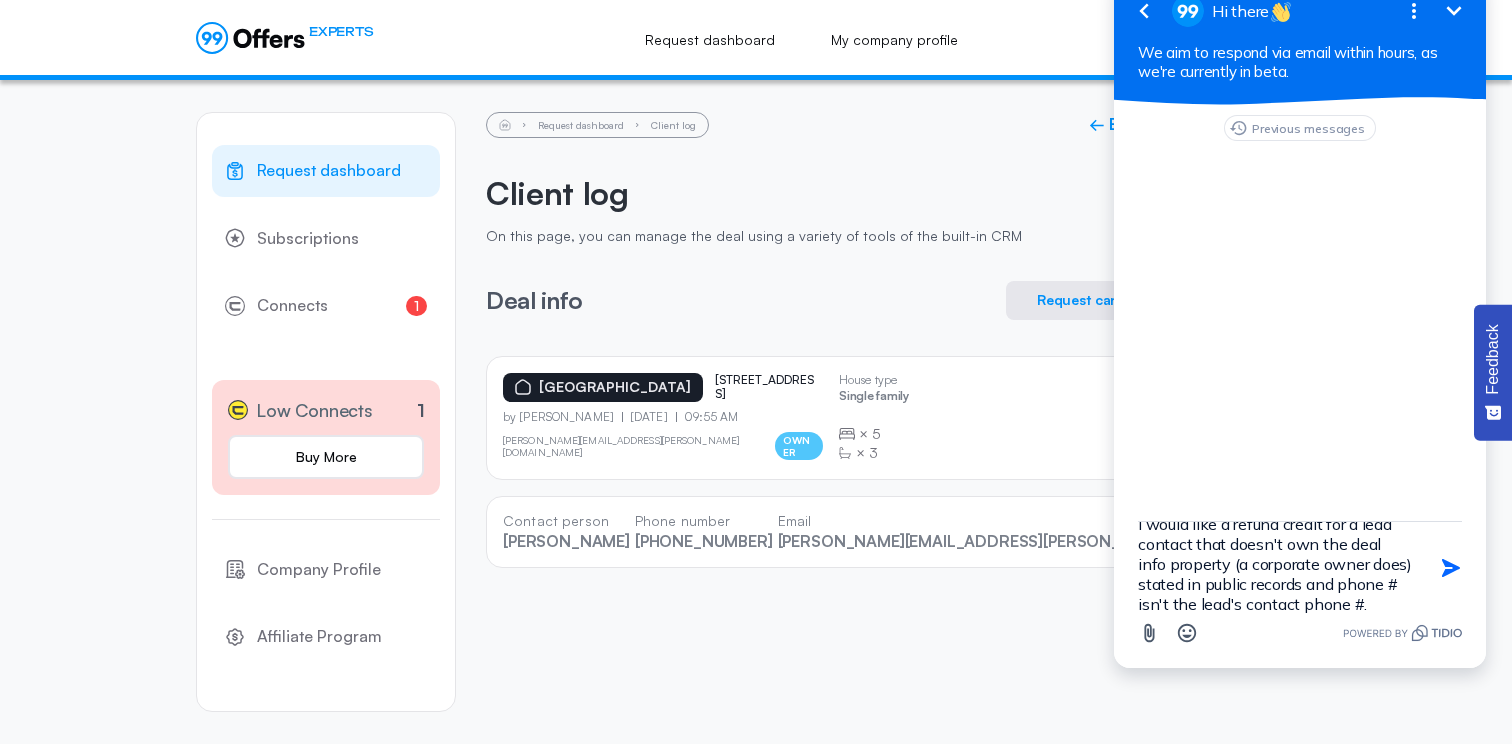 click 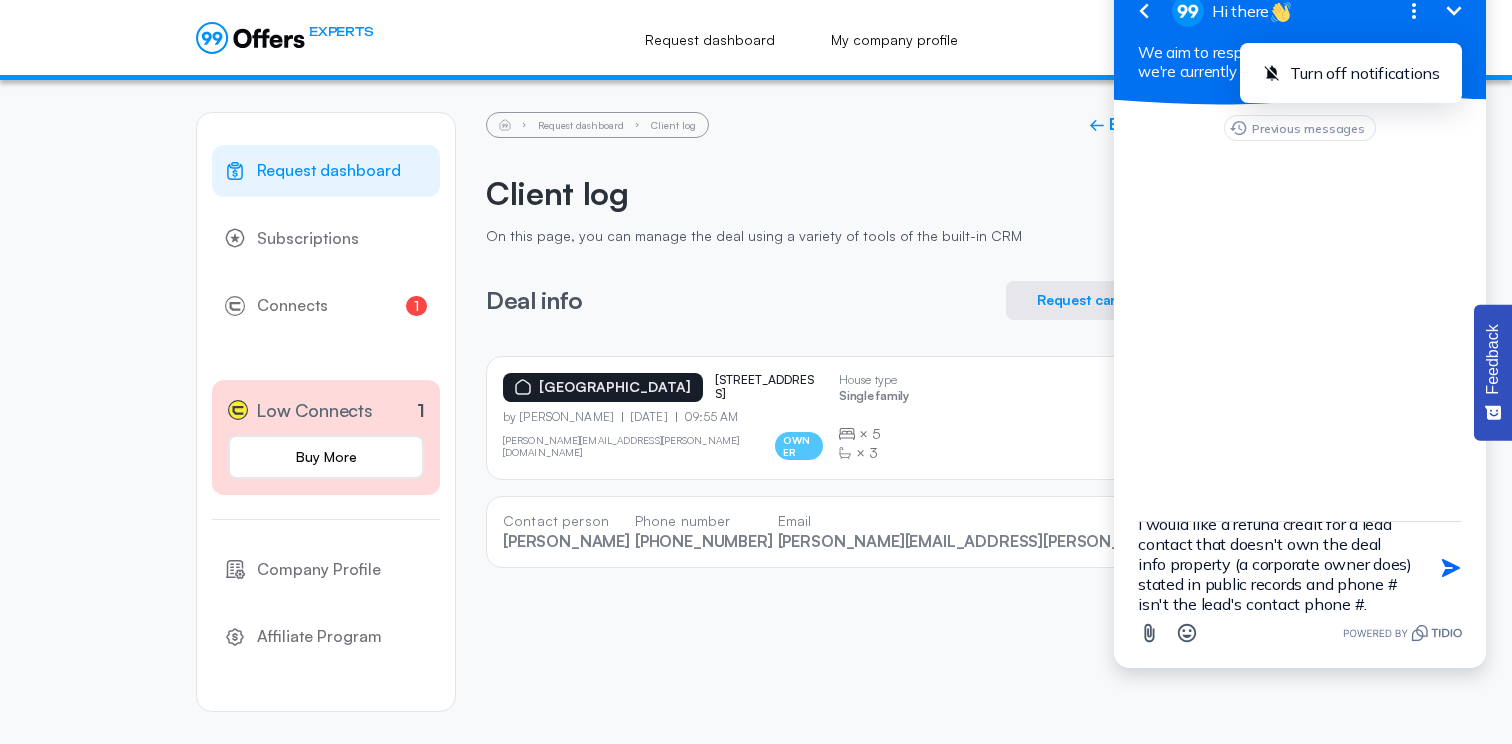 click on "Previous messages" at bounding box center (1300, 313) 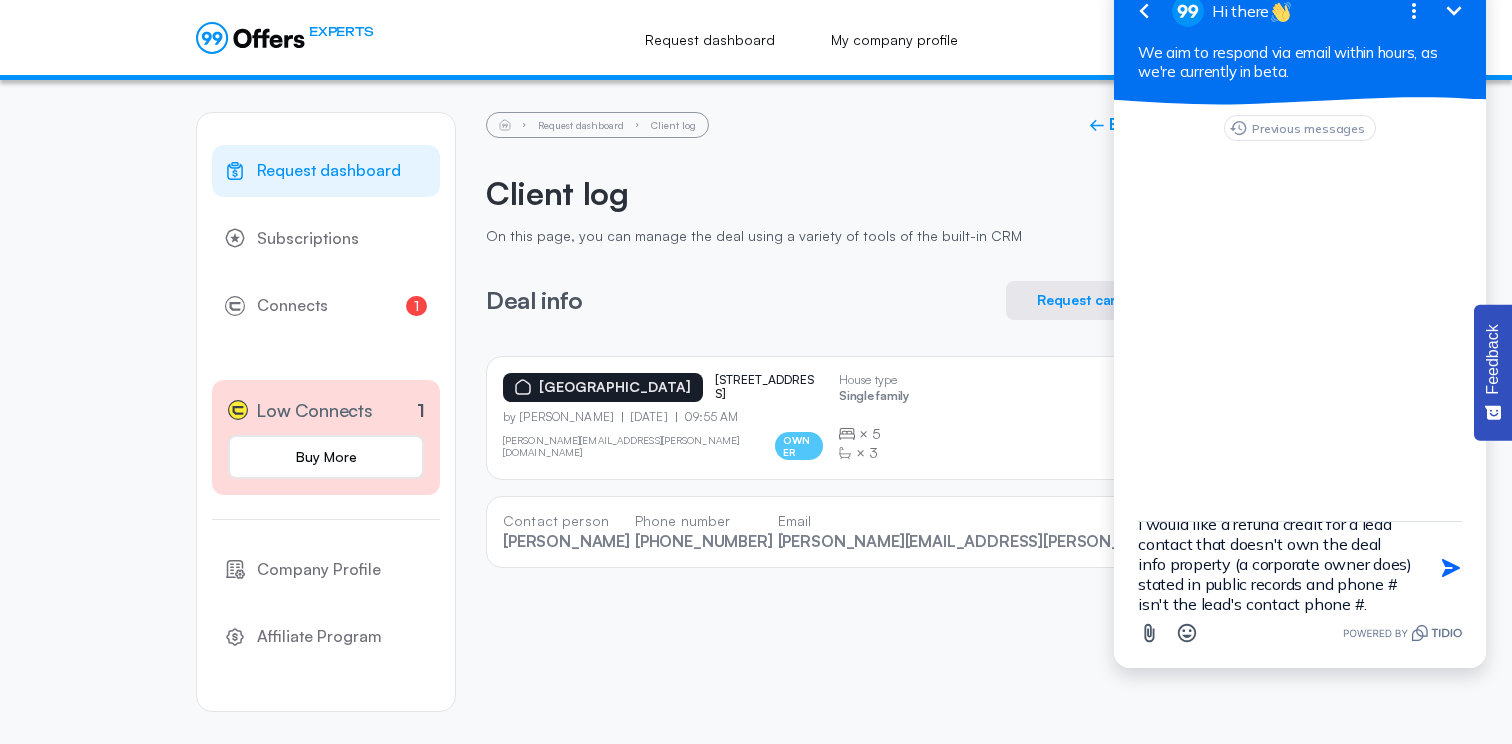 click on "I would like a refund credit for a lead contact that doesn't own the deal info property (a corporate owner does) stated in public records and phone # isn't the lead's contact phone #." at bounding box center (1275, 568) 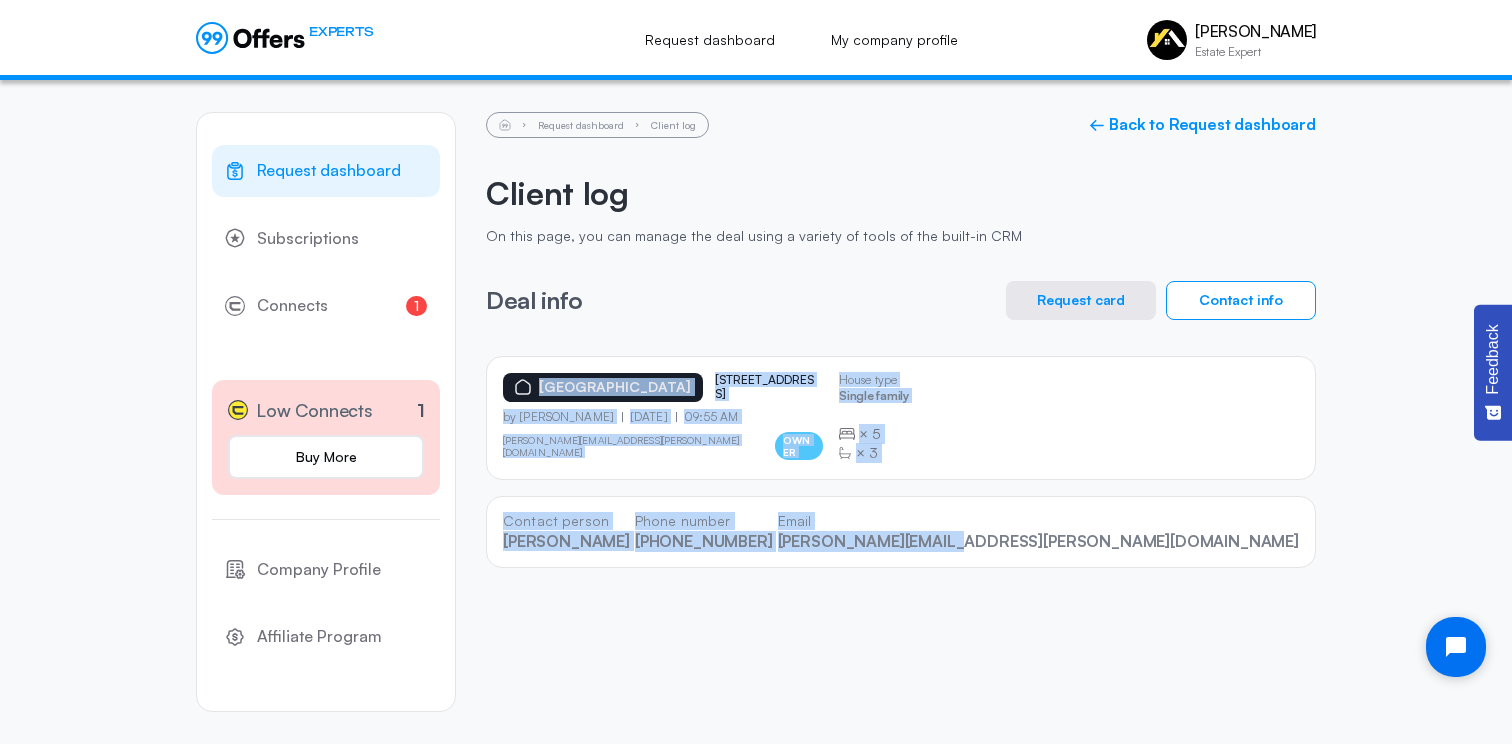 drag, startPoint x: 1309, startPoint y: 541, endPoint x: 525, endPoint y: 389, distance: 798.59875 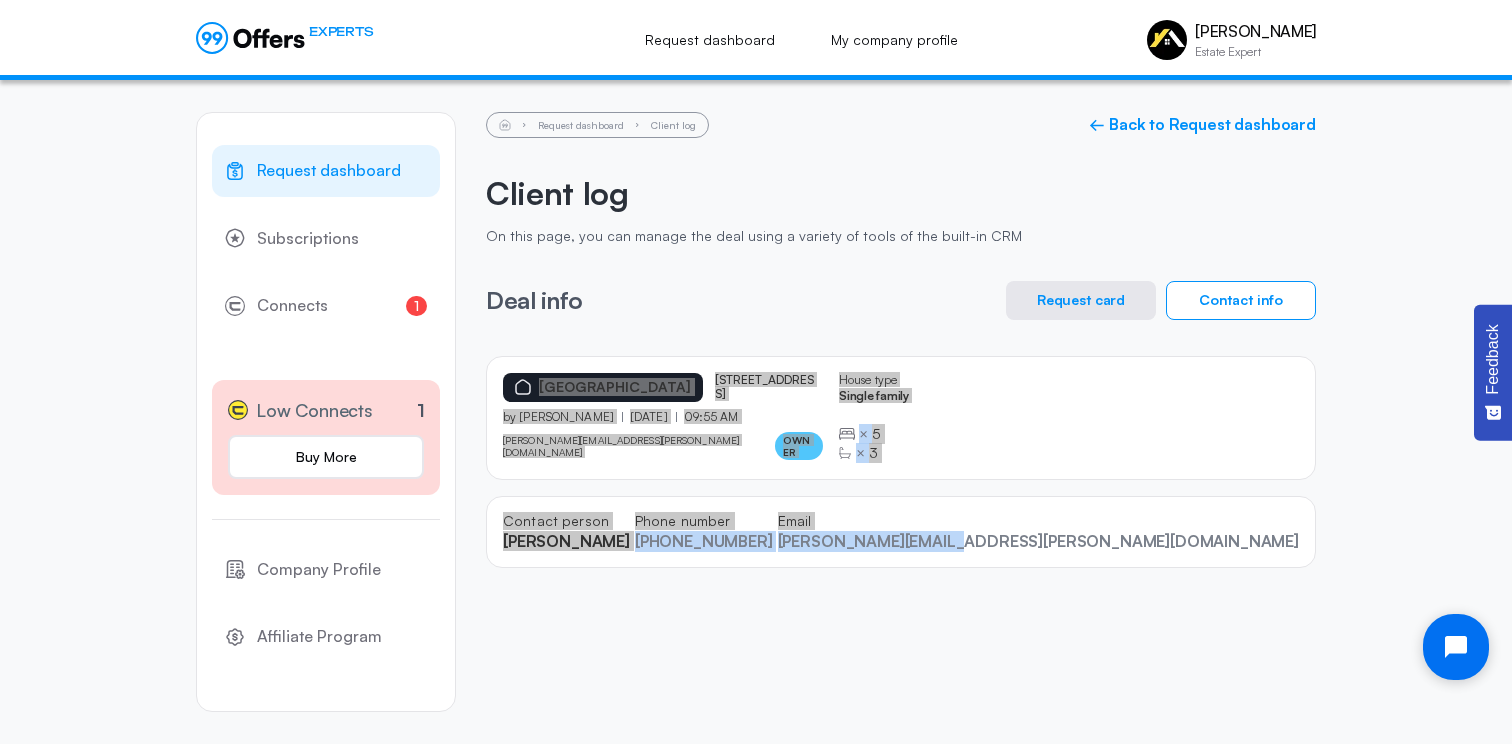 click at bounding box center [1456, 647] 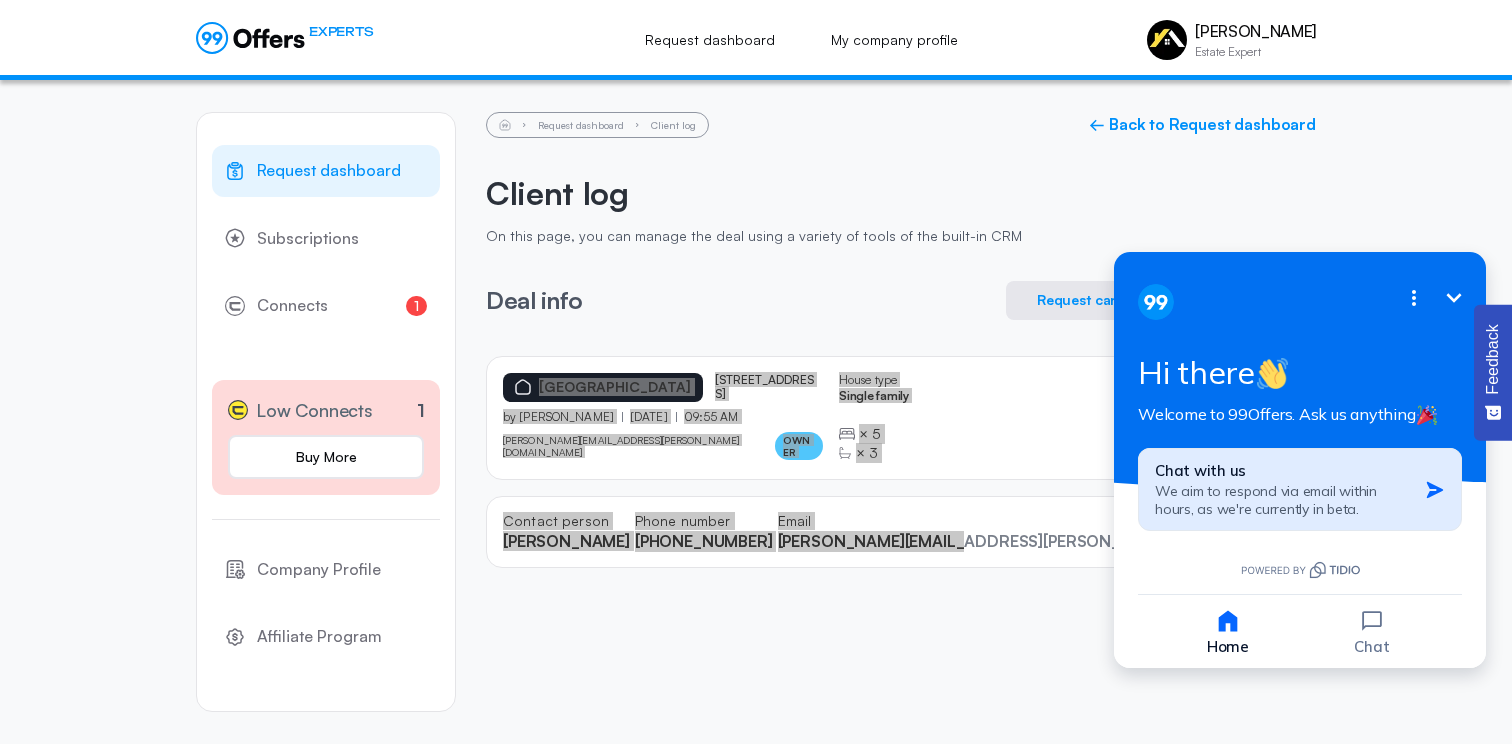 click 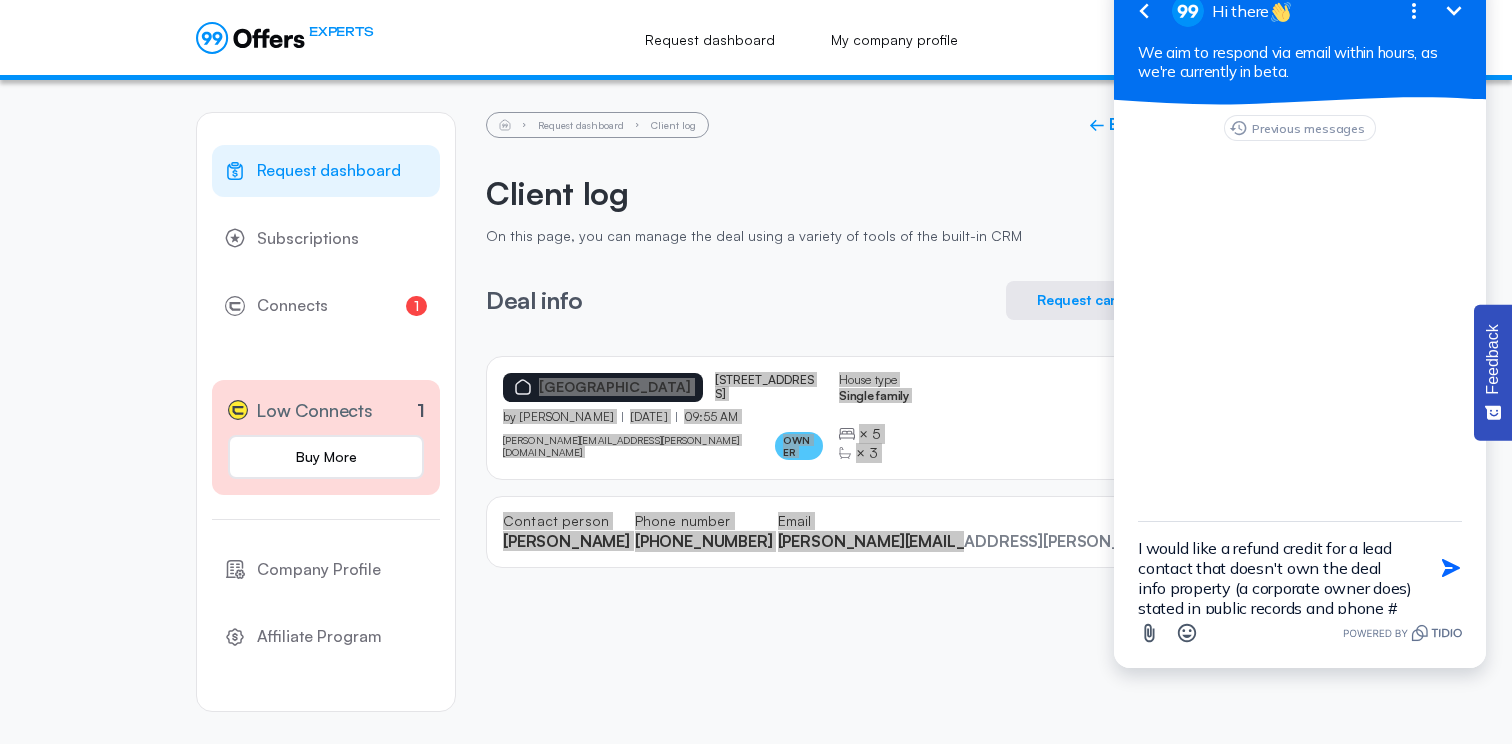 click on "I would like a refund credit for a lead contact that doesn't own the deal info property (a corporate owner does) stated in public records and phone # isn't the lead's contact phone #." at bounding box center [1275, 568] 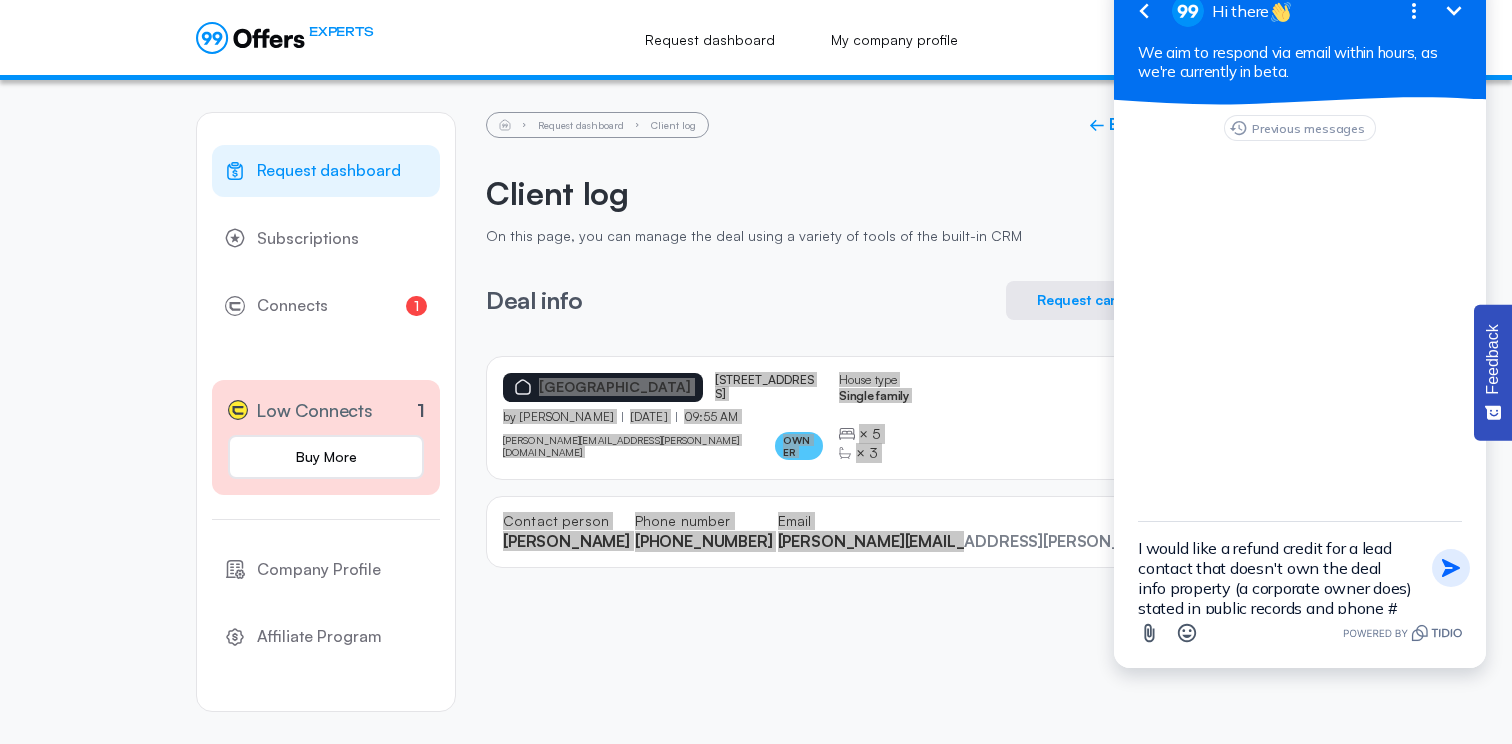 click 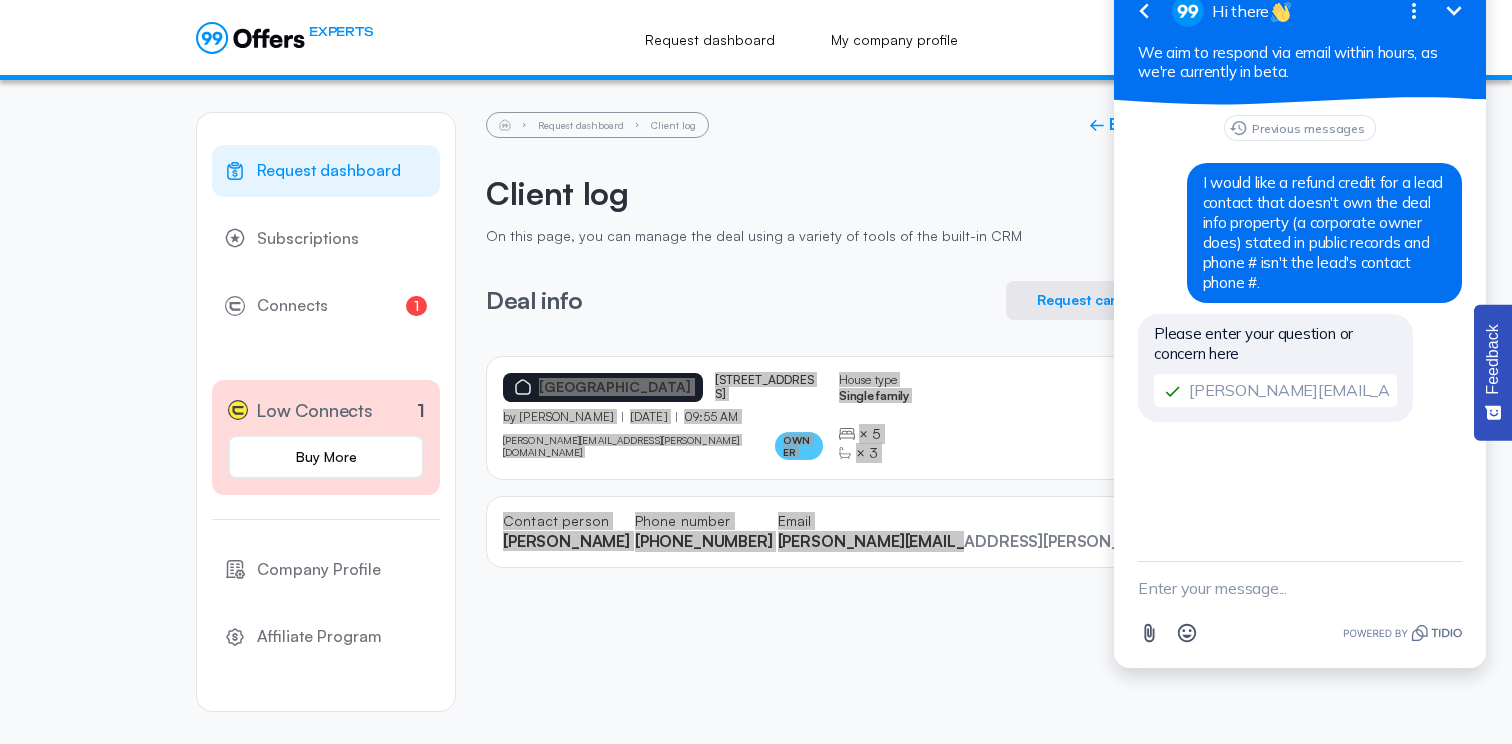 click on "[PERSON_NAME][EMAIL_ADDRESS][DOMAIN_NAME]" at bounding box center [1275, 390] 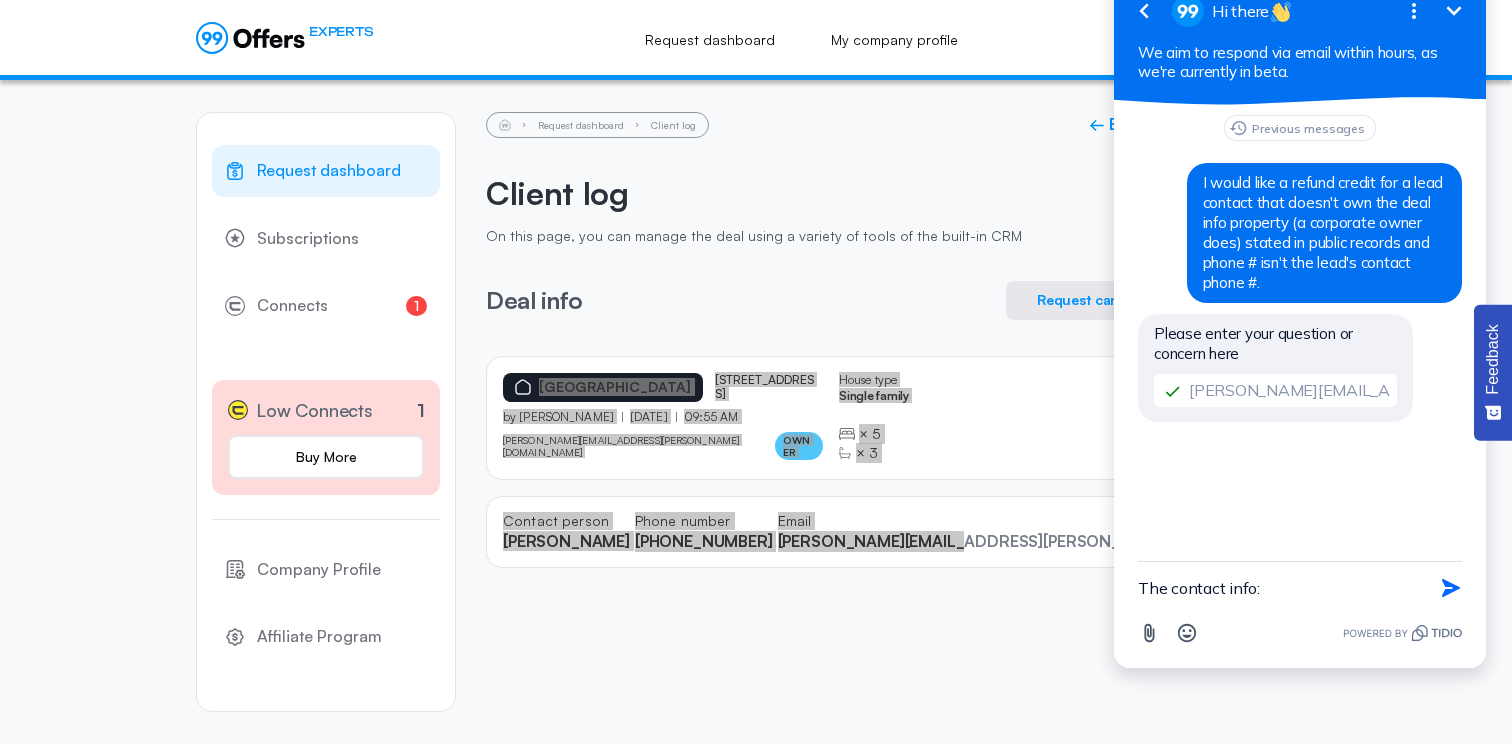 click on "The contact info:" at bounding box center [1275, 588] 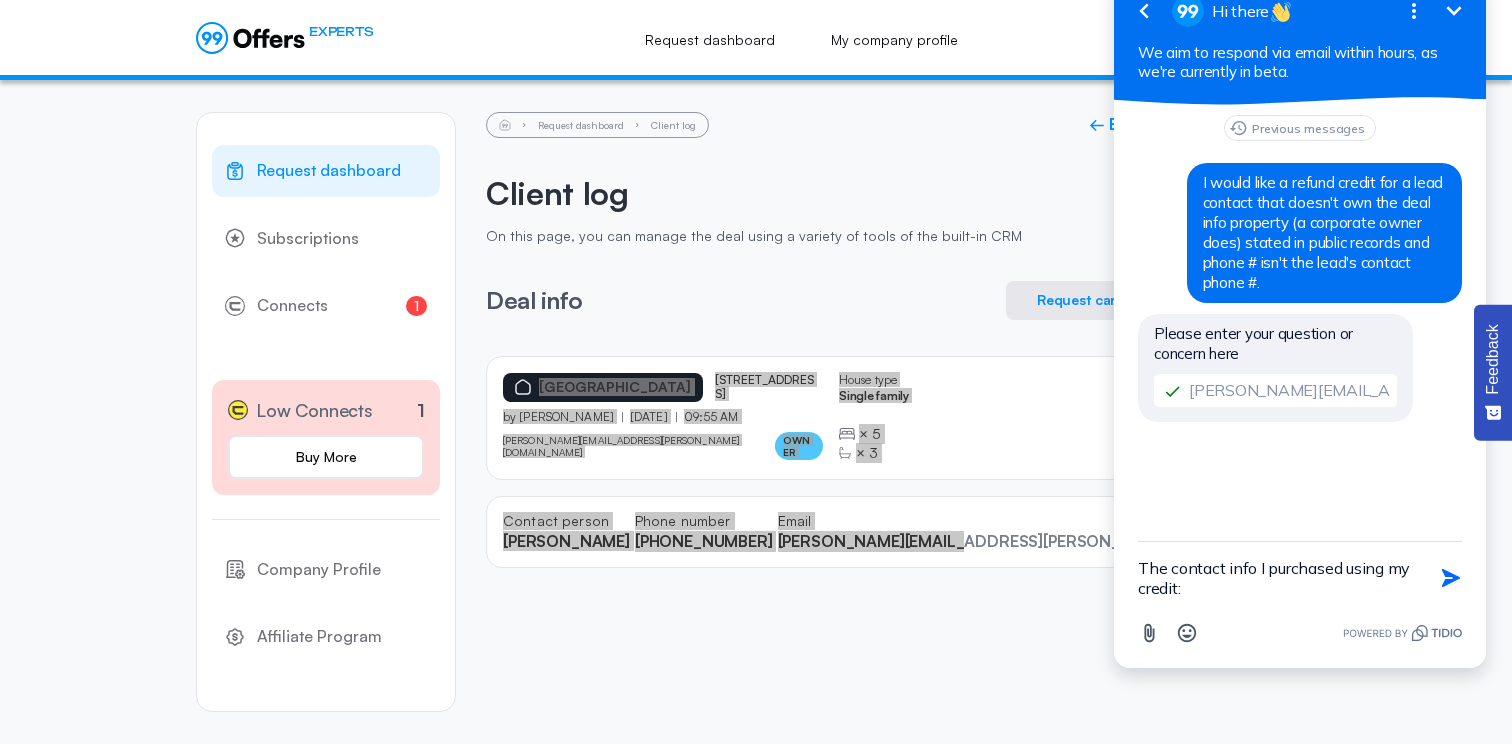 click on "The contact info I purchased using my credit:" at bounding box center (1275, 578) 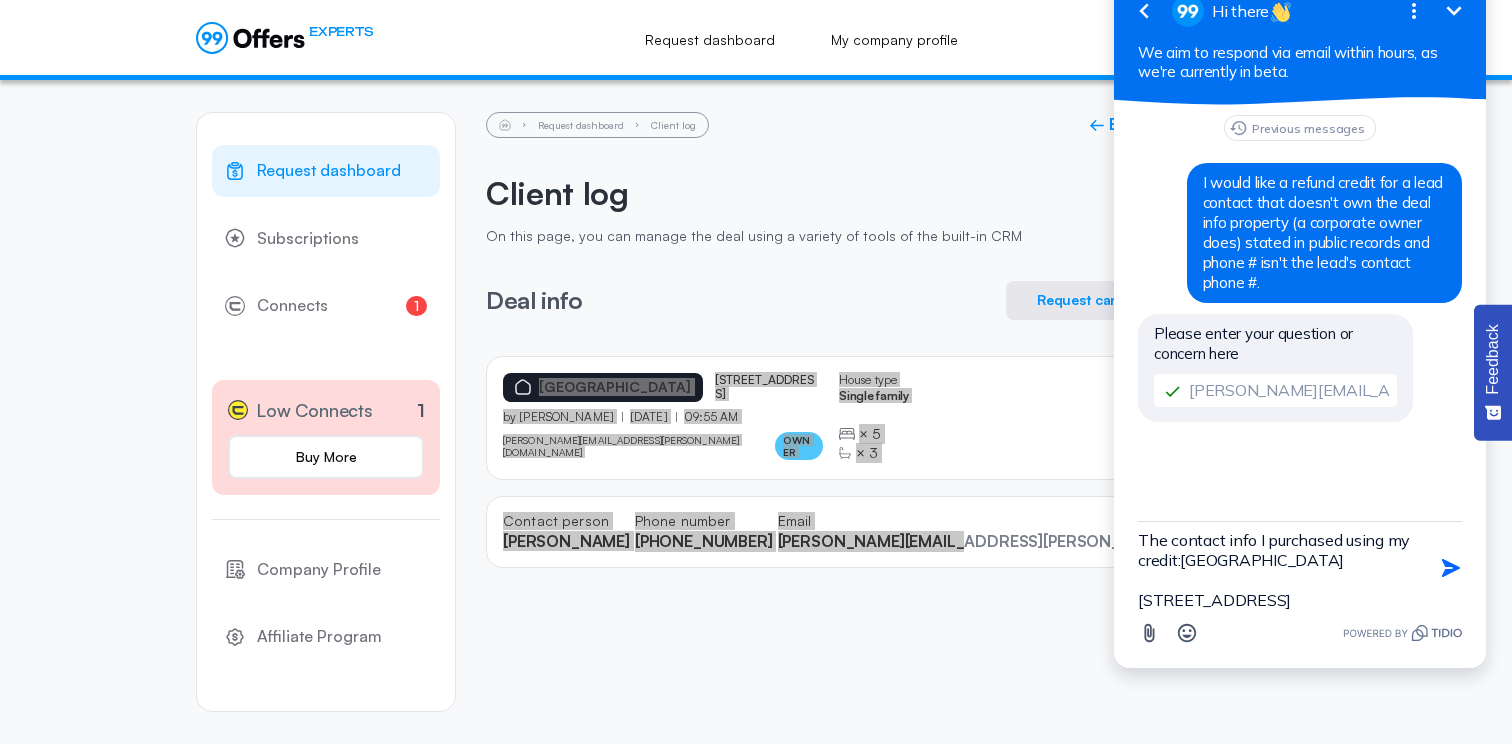 scroll, scrollTop: 0, scrollLeft: 0, axis: both 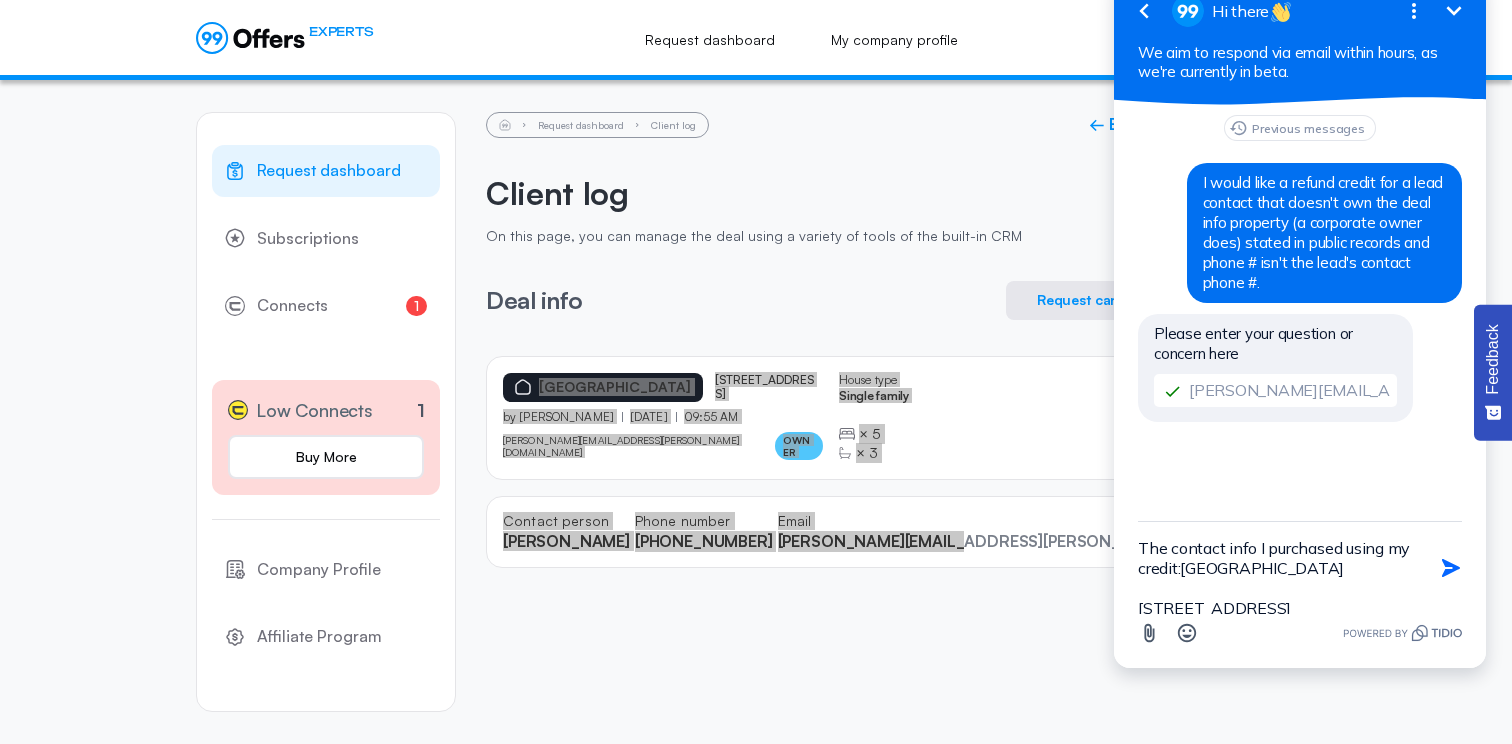 click on "The contact info I purchased using my credit:[GEOGRAPHIC_DATA]
[STREET_ADDRESS]
by [PERSON_NAME]
[DATE]
09:55 AM
[PERSON_NAME][EMAIL_ADDRESS][PERSON_NAME][DOMAIN_NAME]
owner
House type
Single family
×
5
×
3
Contact person
[PERSON_NAME]
Phone number
[PHONE_NUMBER]
Email
[PERSON_NAME][EMAIL_ADDRESS][PERSON_NAME][DOMAIN_NAME]" at bounding box center [1275, 568] 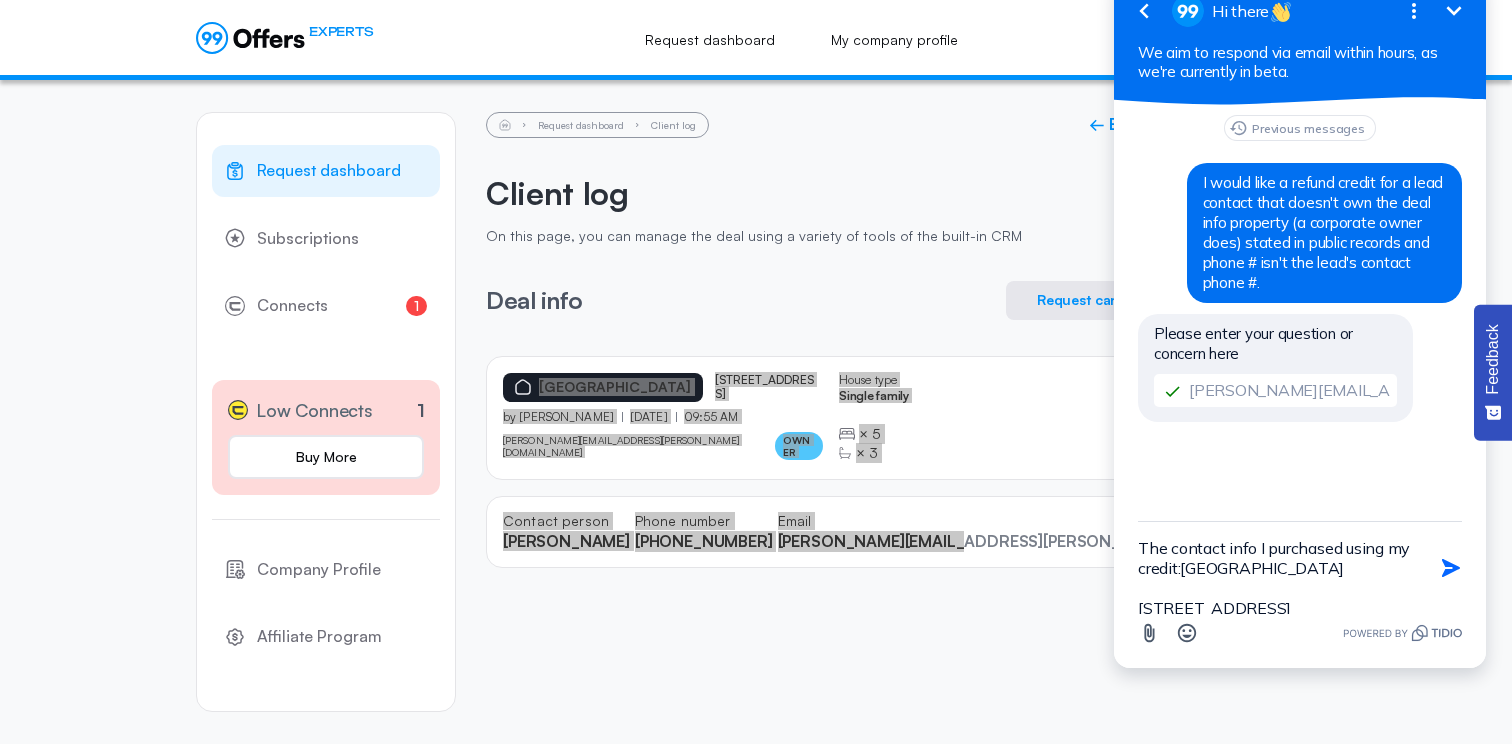 type 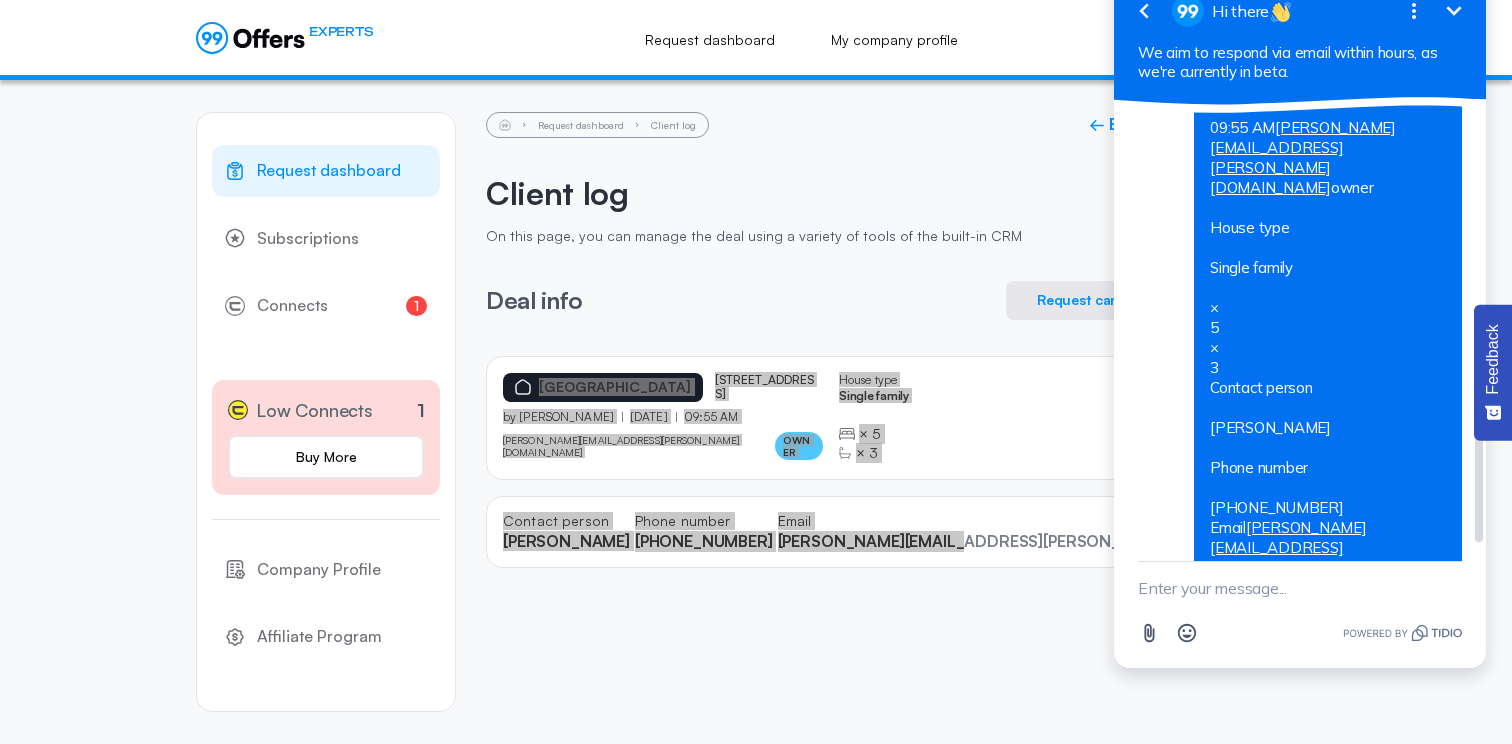 scroll, scrollTop: 558, scrollLeft: 0, axis: vertical 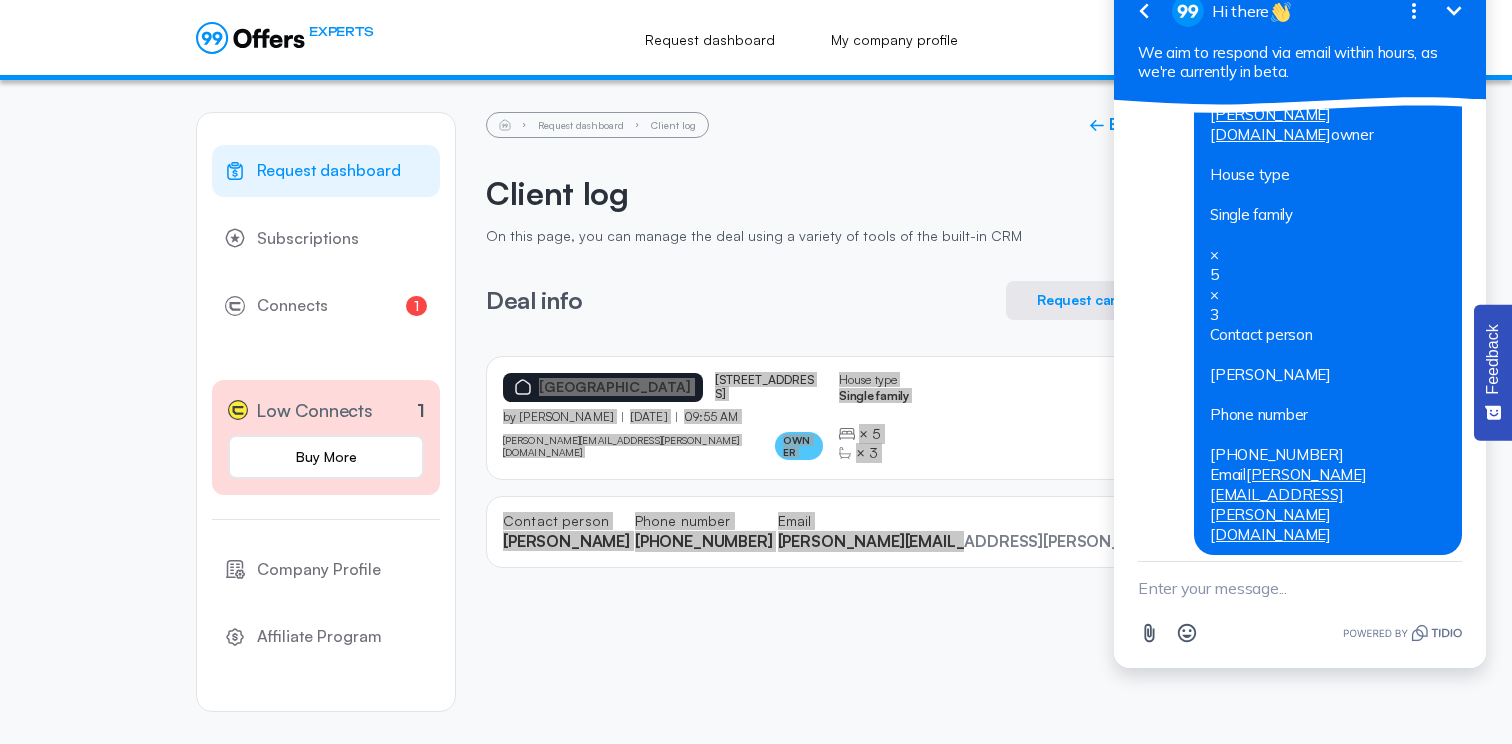 click 